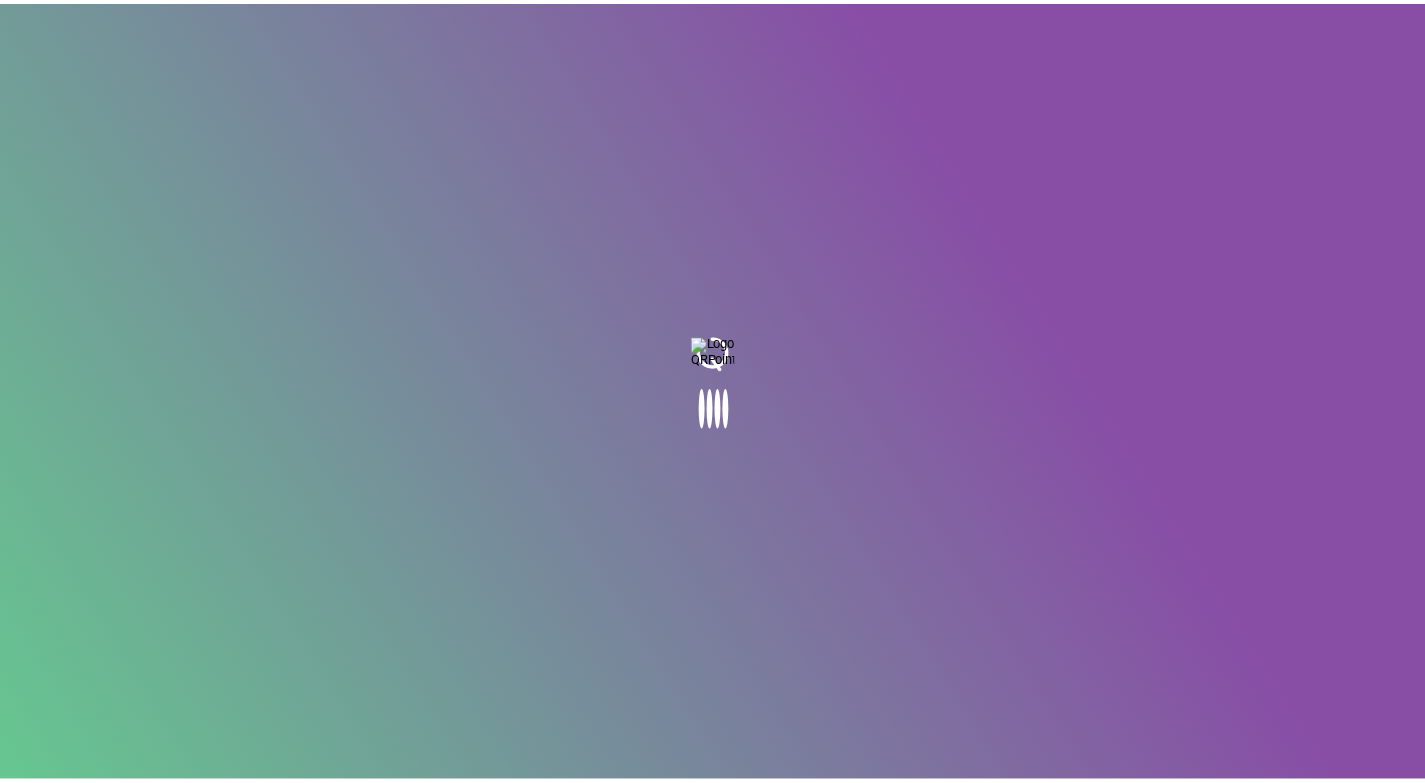 scroll, scrollTop: 0, scrollLeft: 0, axis: both 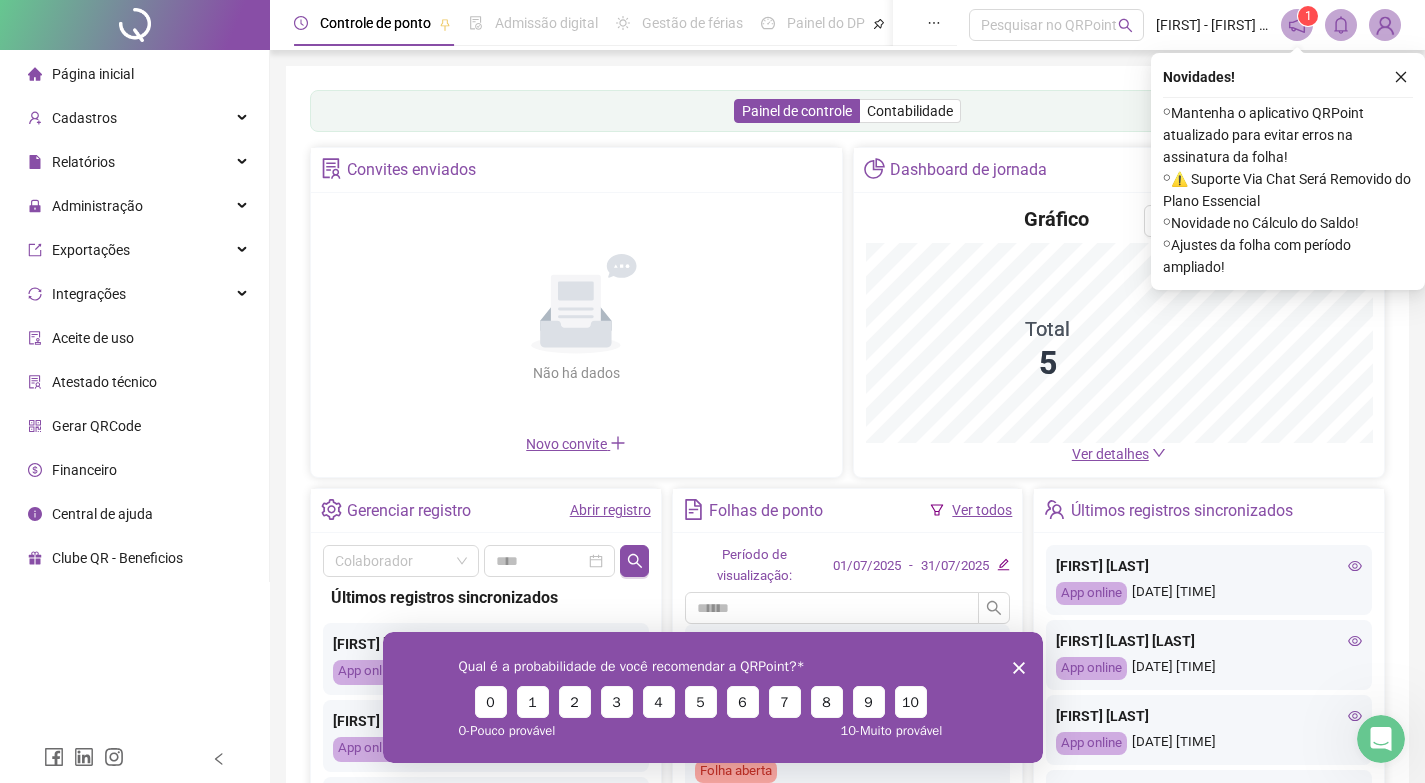 click 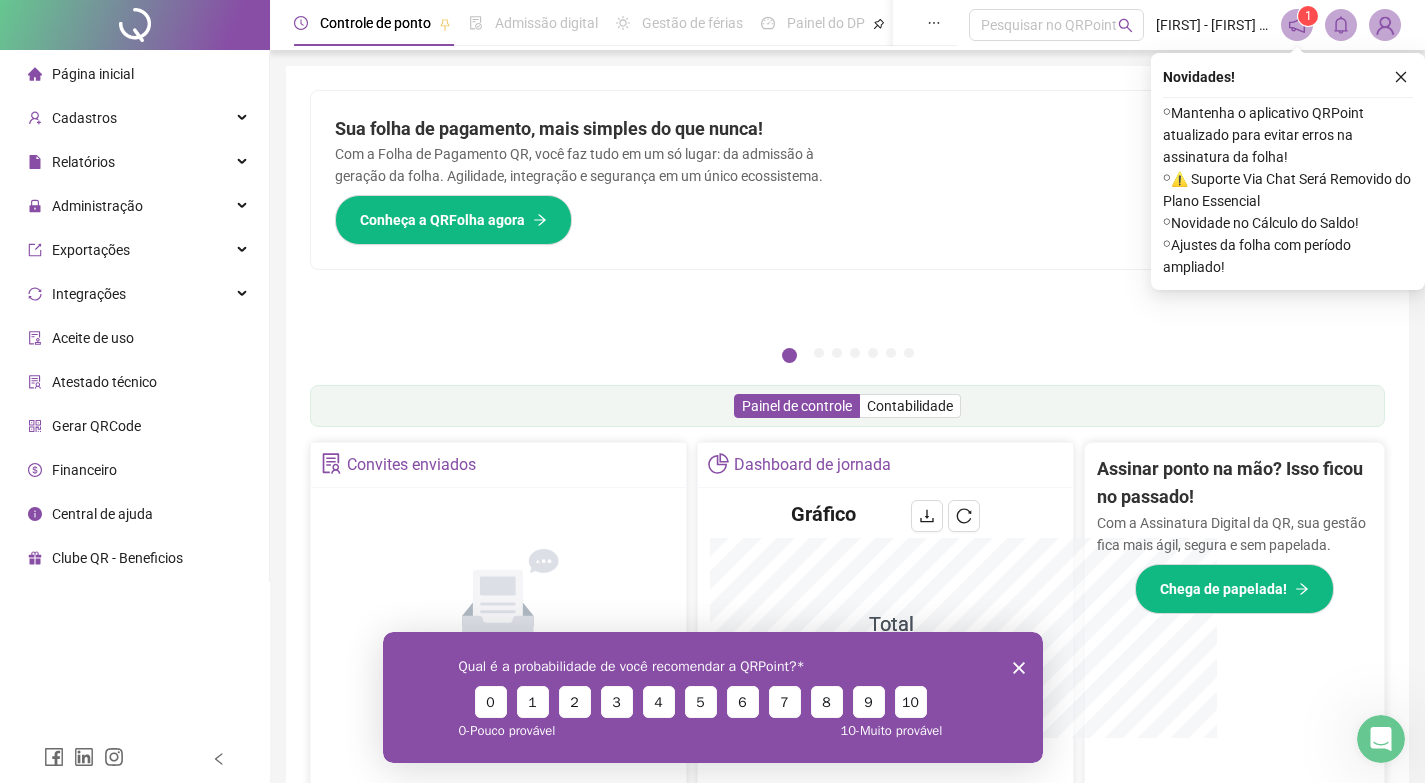 scroll, scrollTop: 0, scrollLeft: 0, axis: both 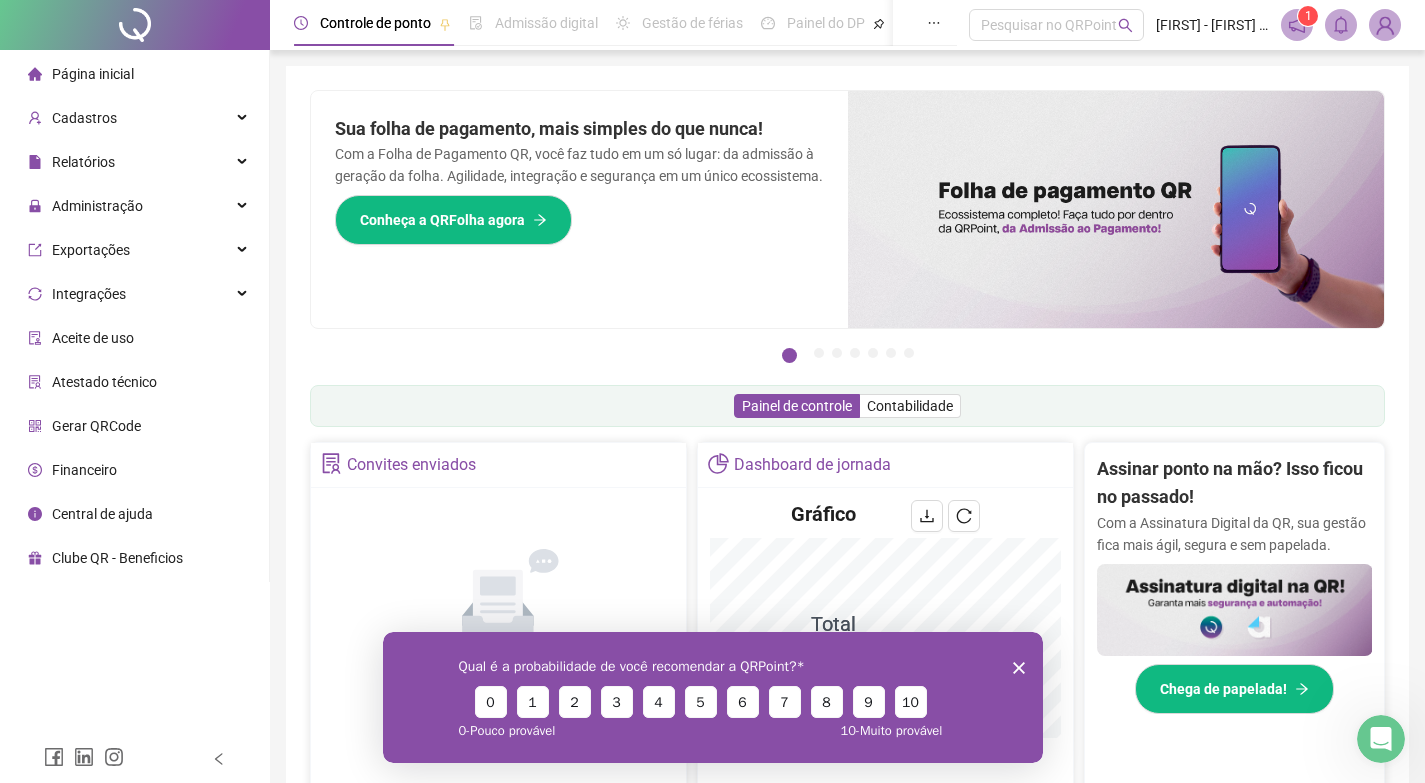 click 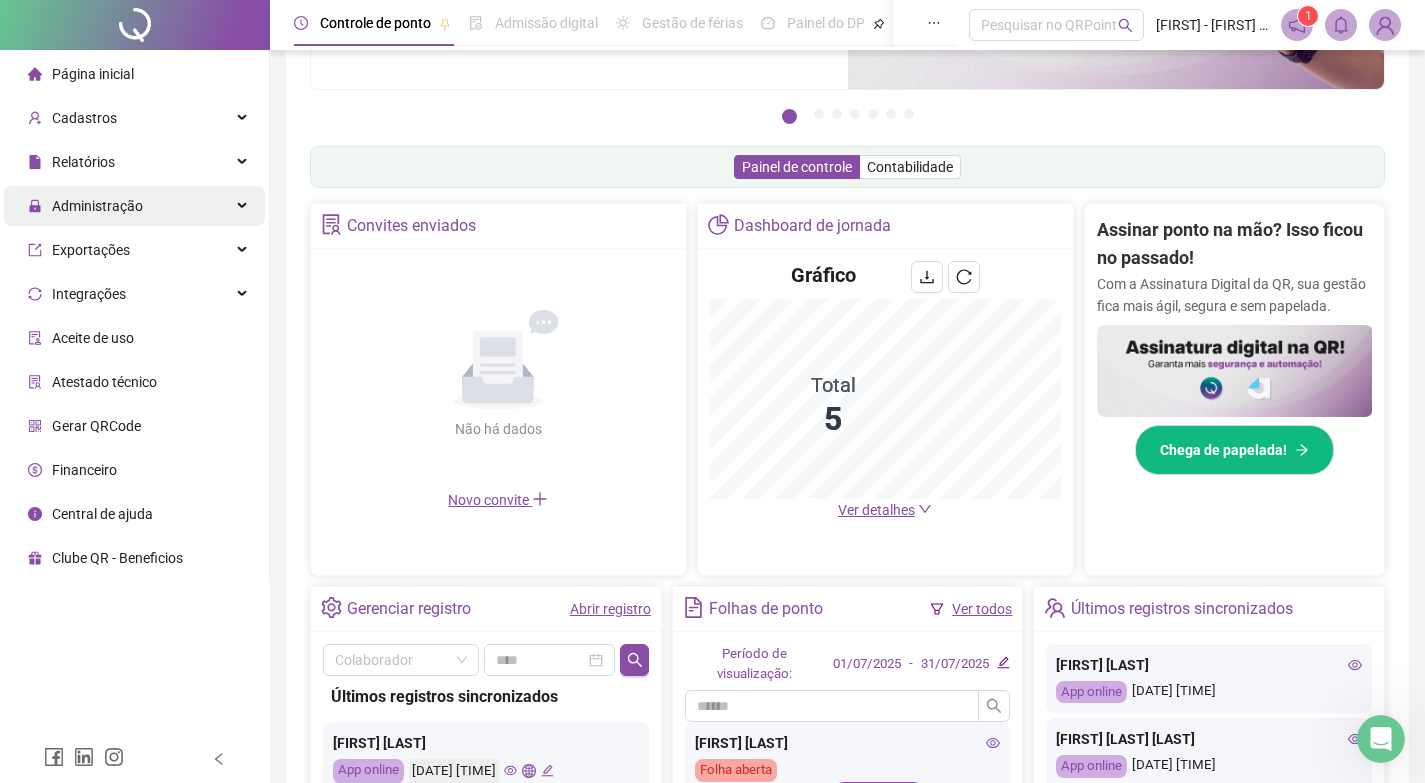 scroll, scrollTop: 9, scrollLeft: 0, axis: vertical 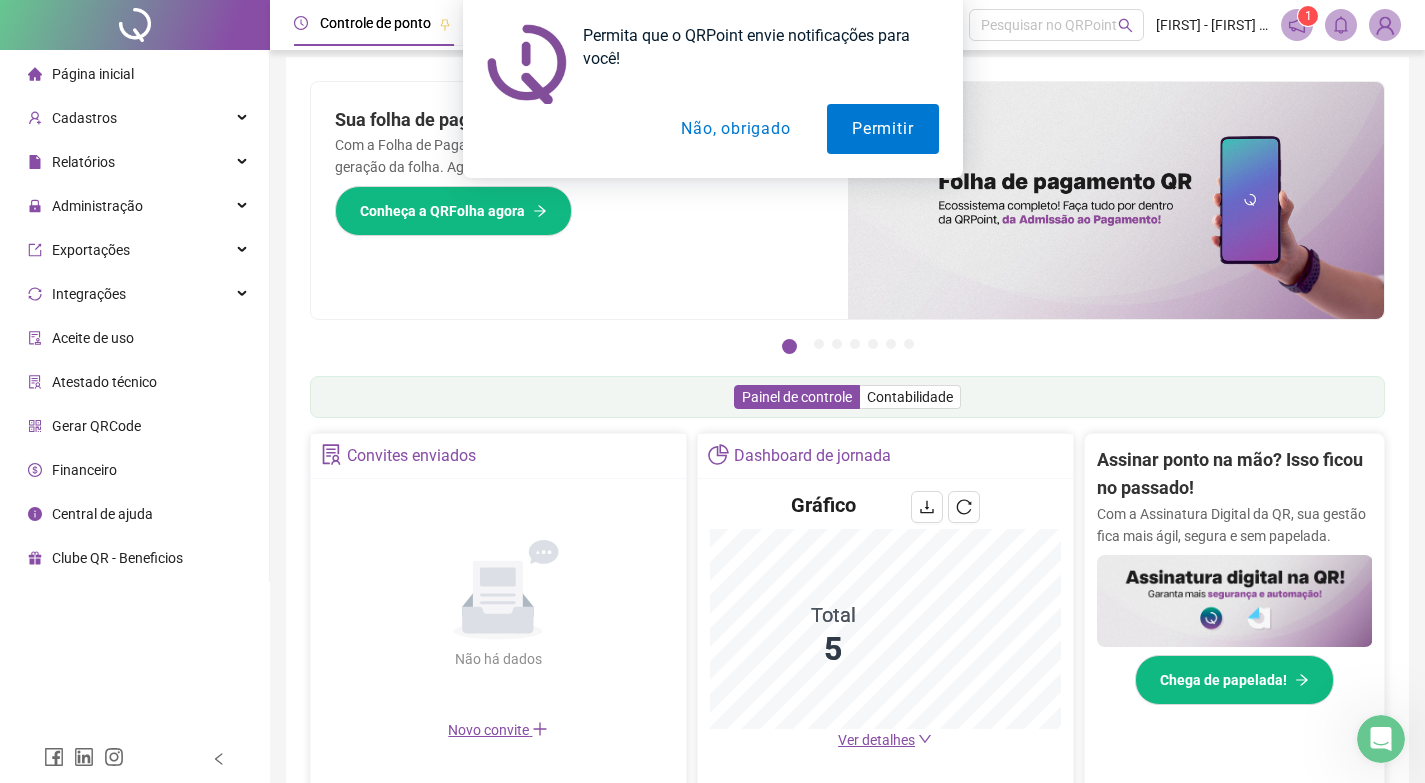 click on "Não, obrigado" at bounding box center [735, 129] 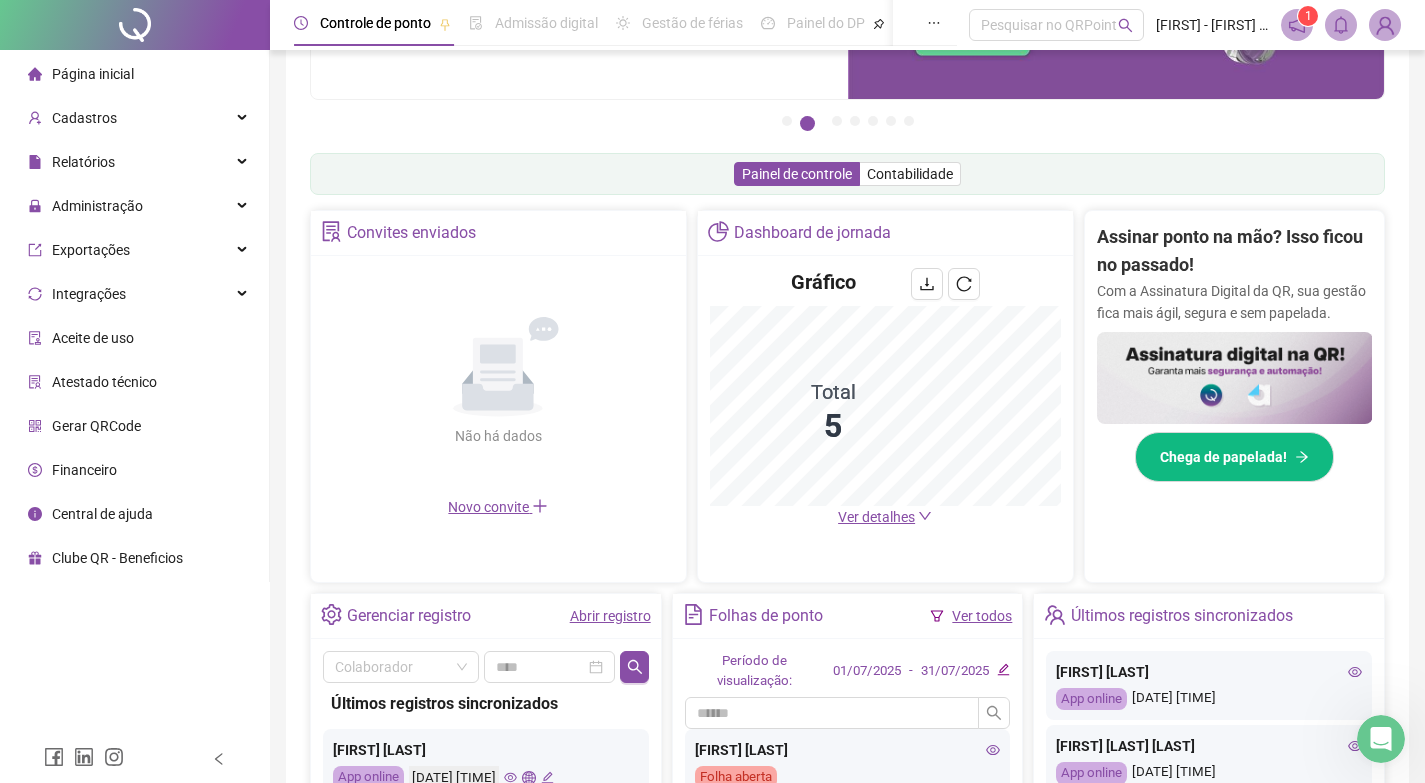 scroll, scrollTop: 16, scrollLeft: 0, axis: vertical 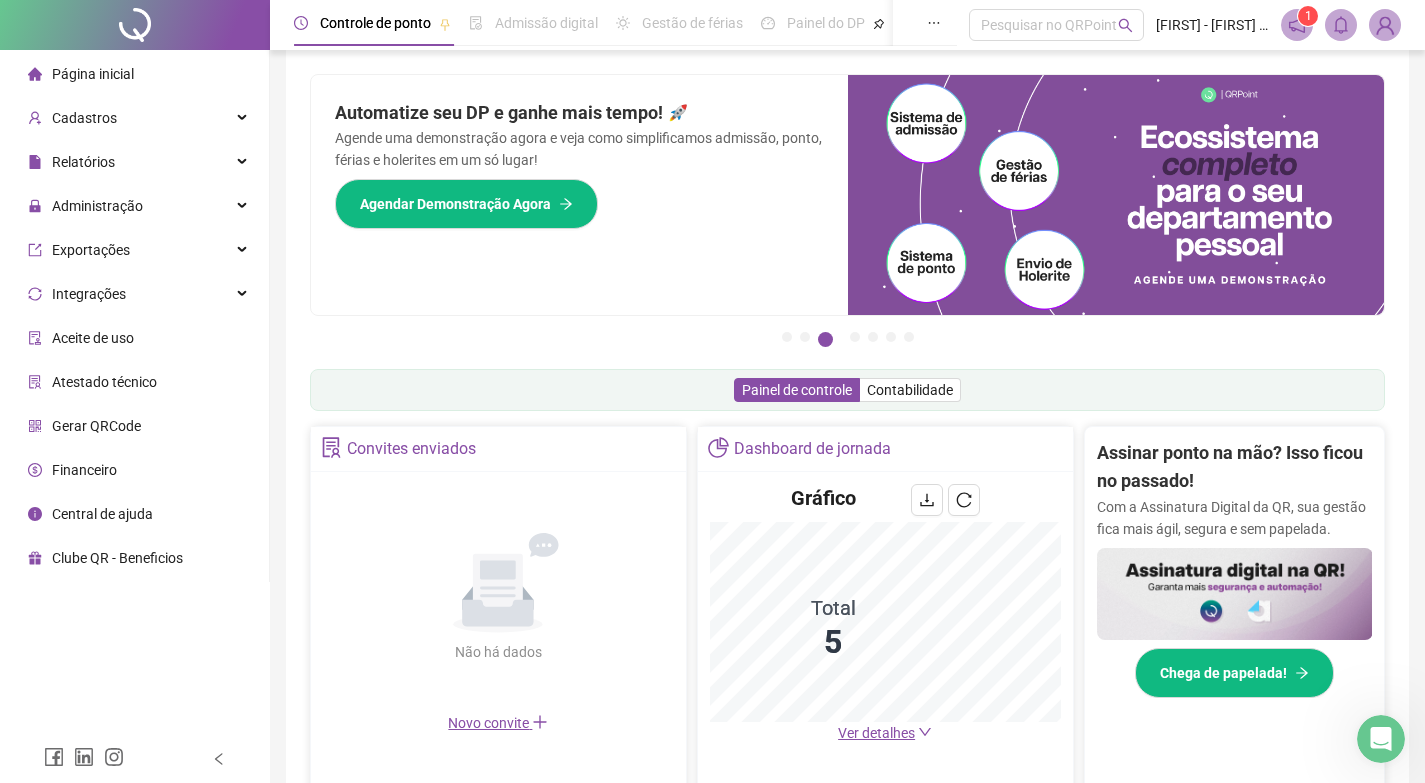 click on "Página inicial" at bounding box center [93, 74] 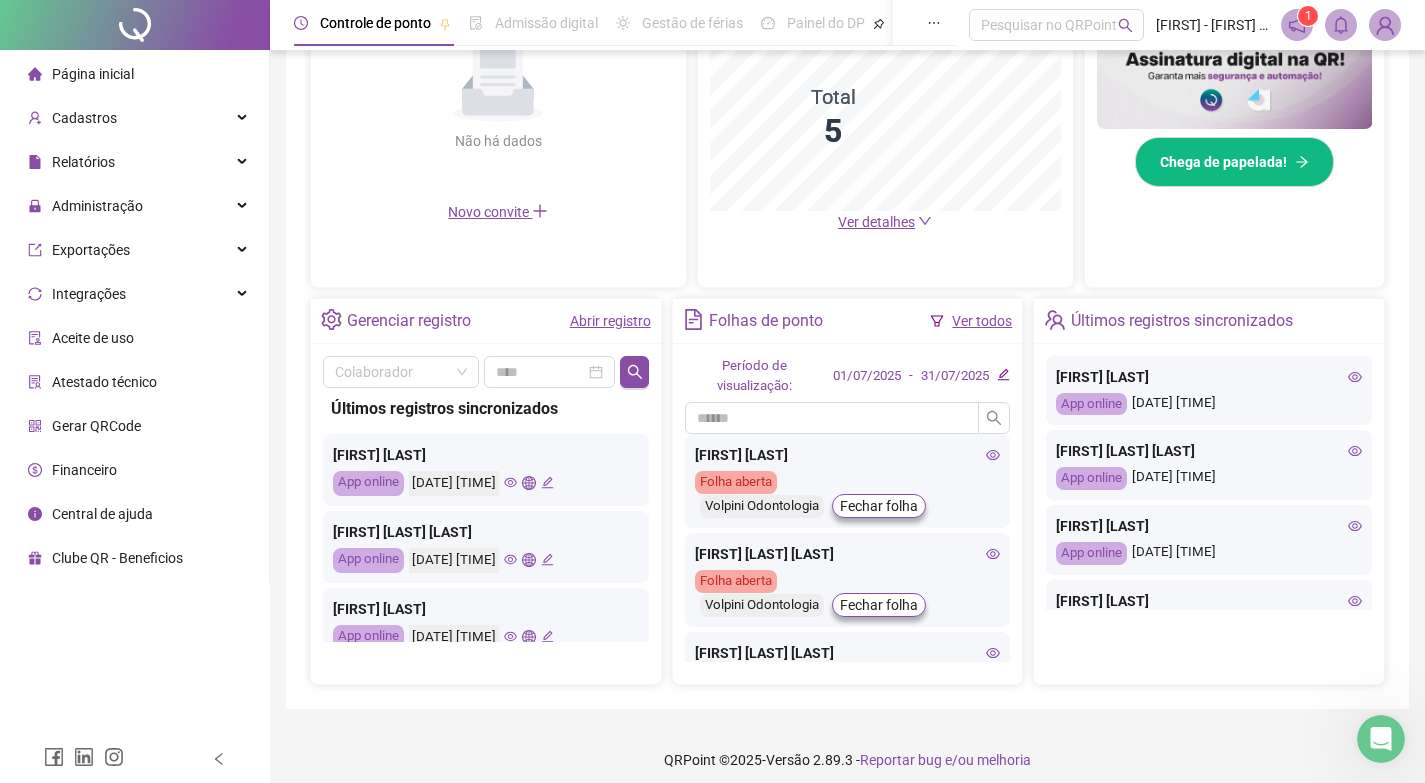 scroll, scrollTop: 539, scrollLeft: 0, axis: vertical 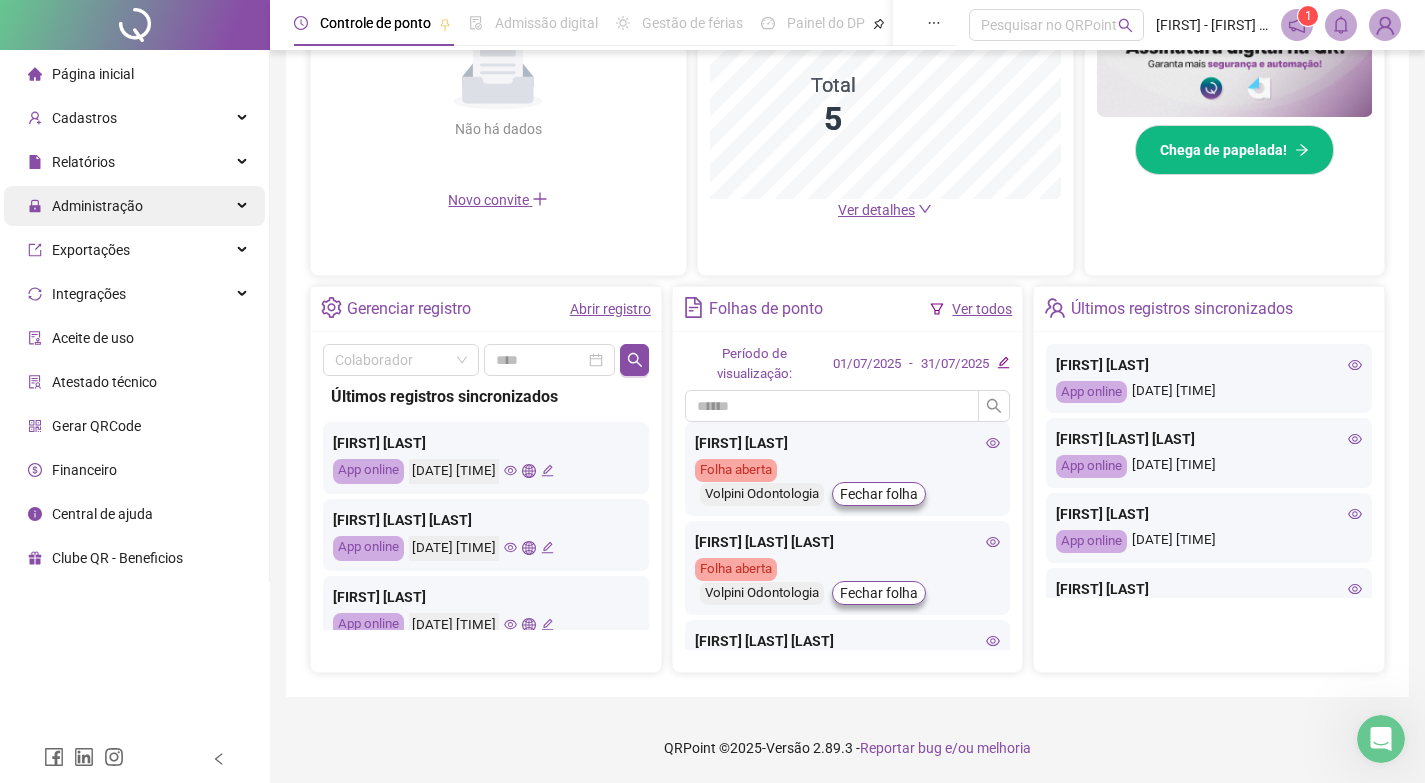 click on "Administração" at bounding box center (97, 206) 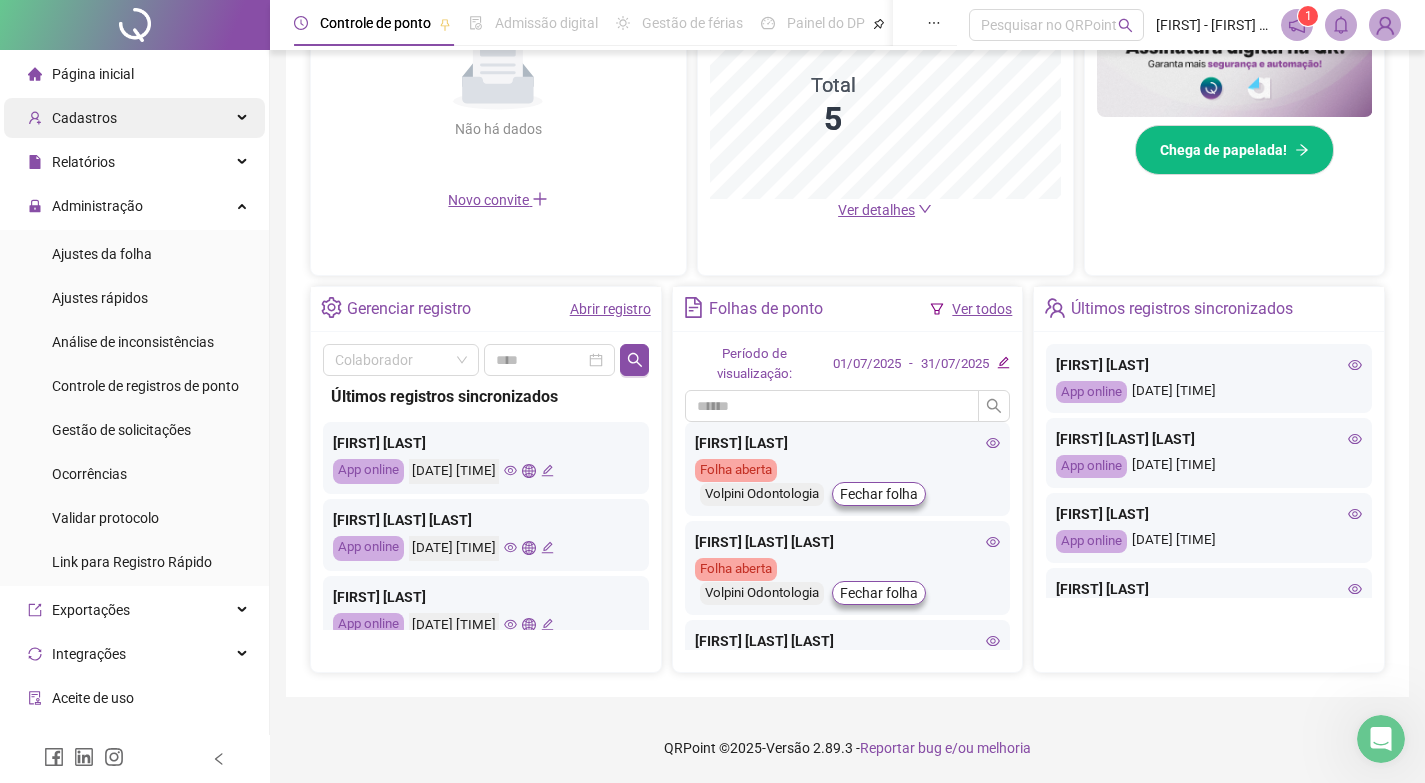 click on "Cadastros" at bounding box center (134, 118) 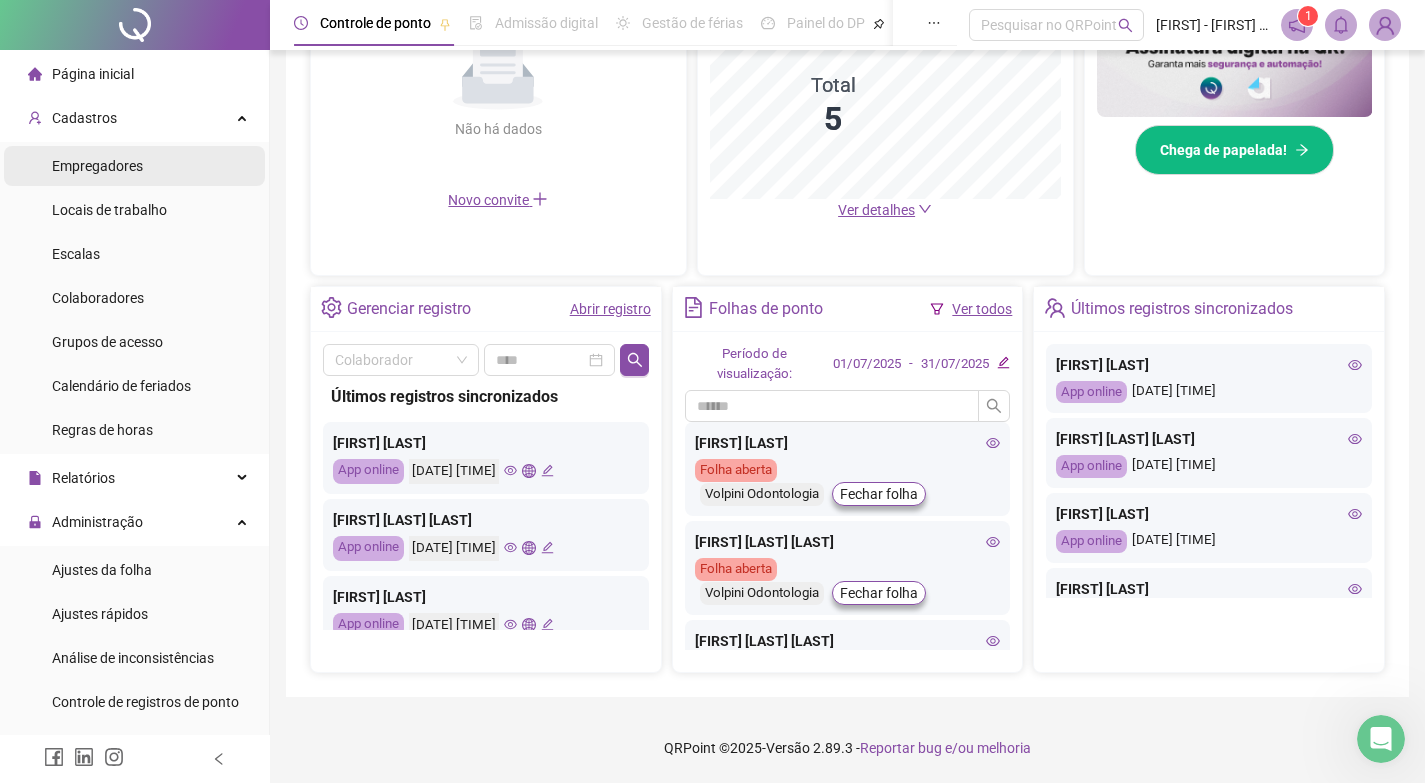 click on "Empregadores" at bounding box center [97, 166] 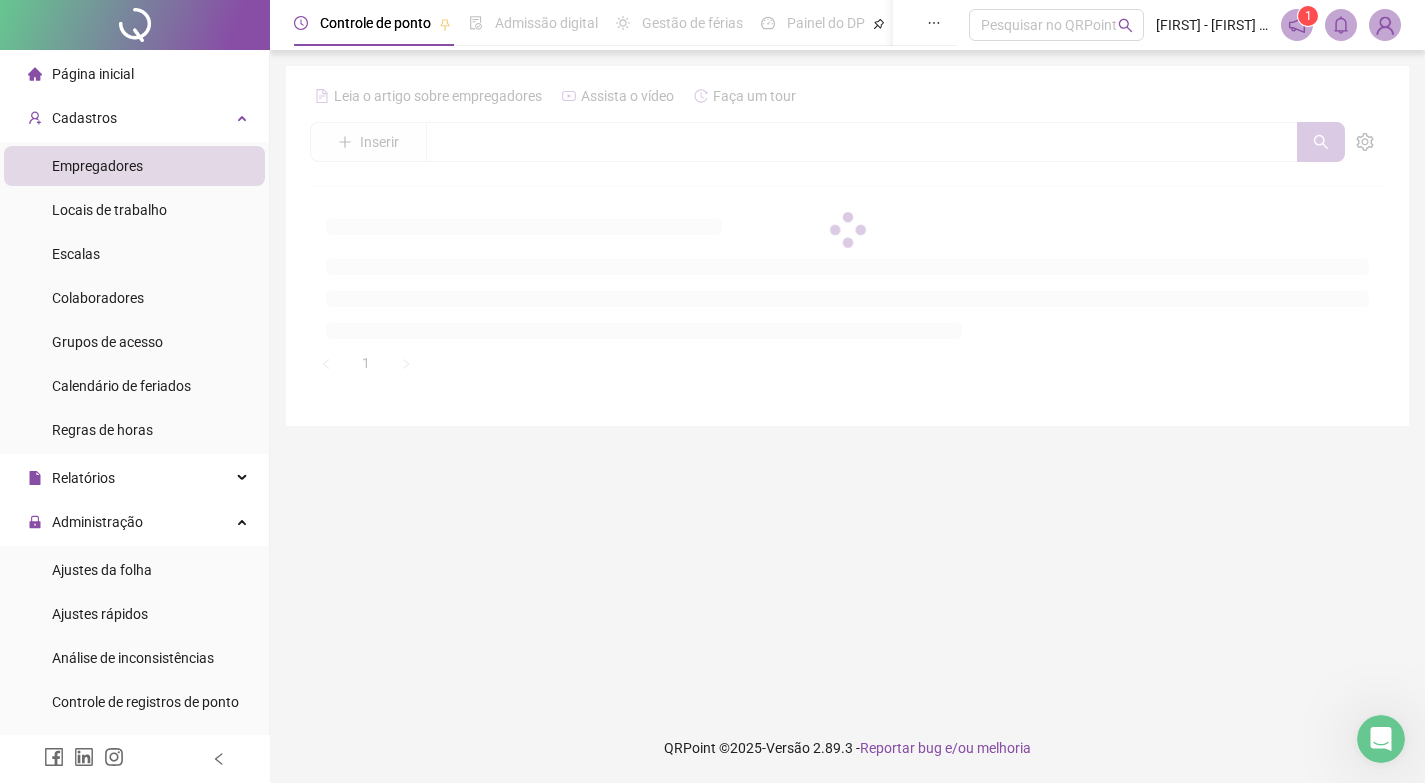 scroll, scrollTop: 0, scrollLeft: 0, axis: both 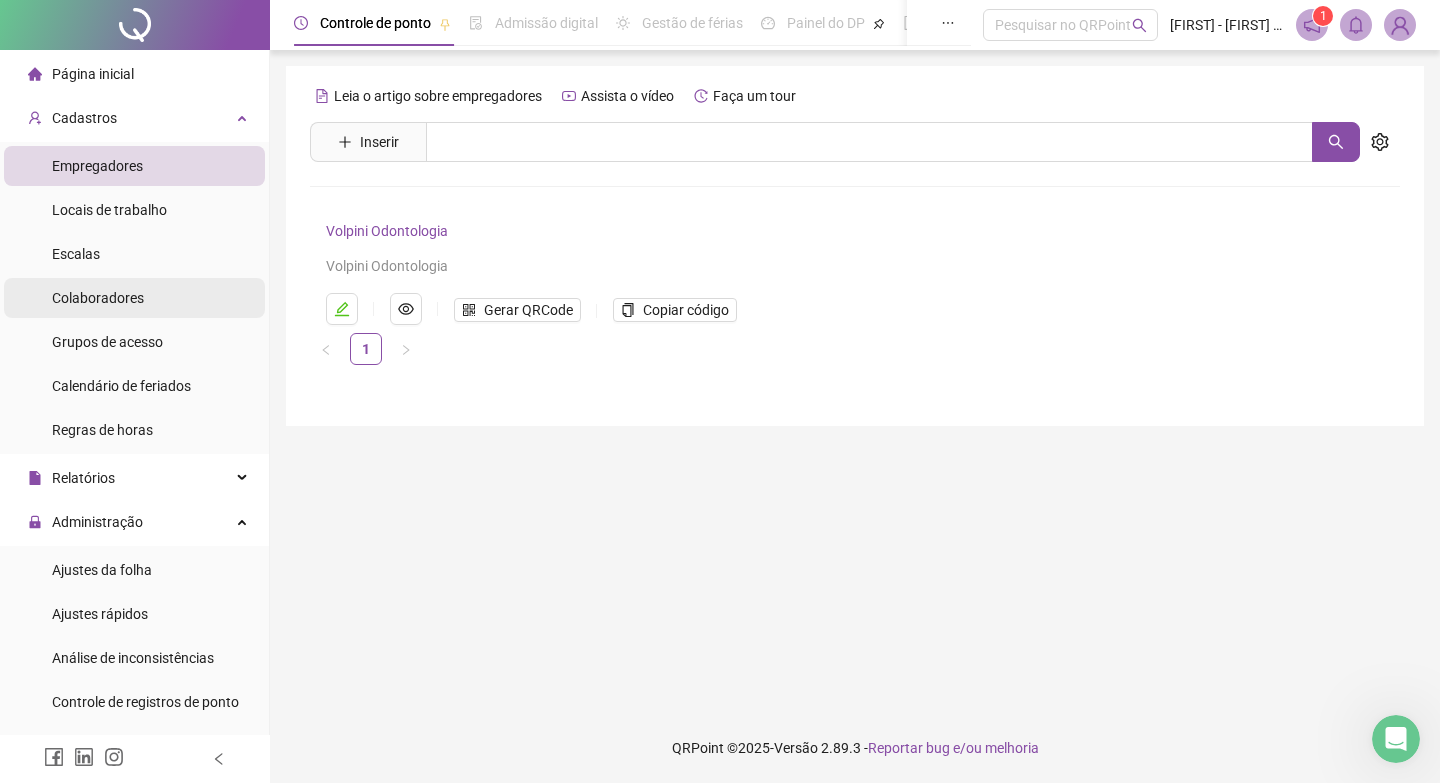 click on "Colaboradores" at bounding box center [98, 298] 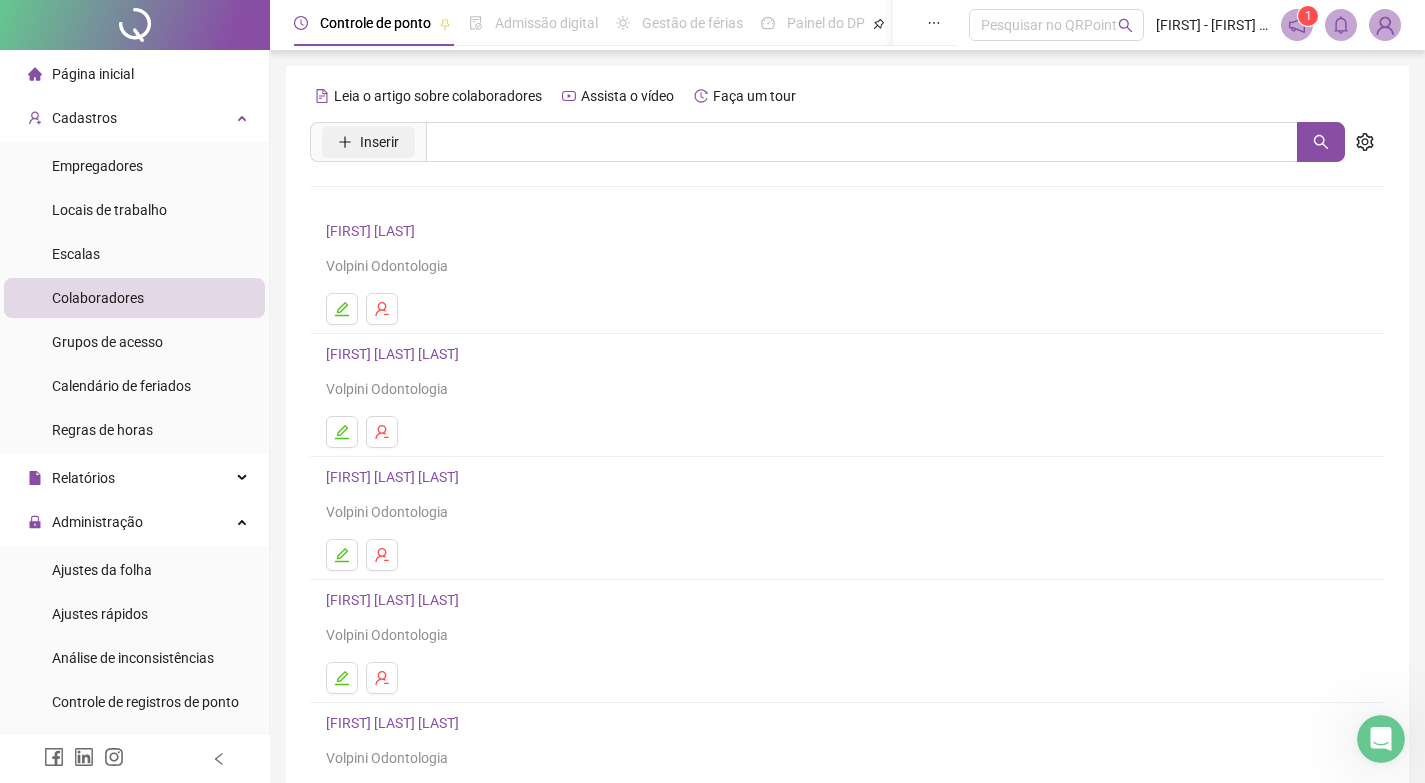 click on "Inserir" at bounding box center [379, 142] 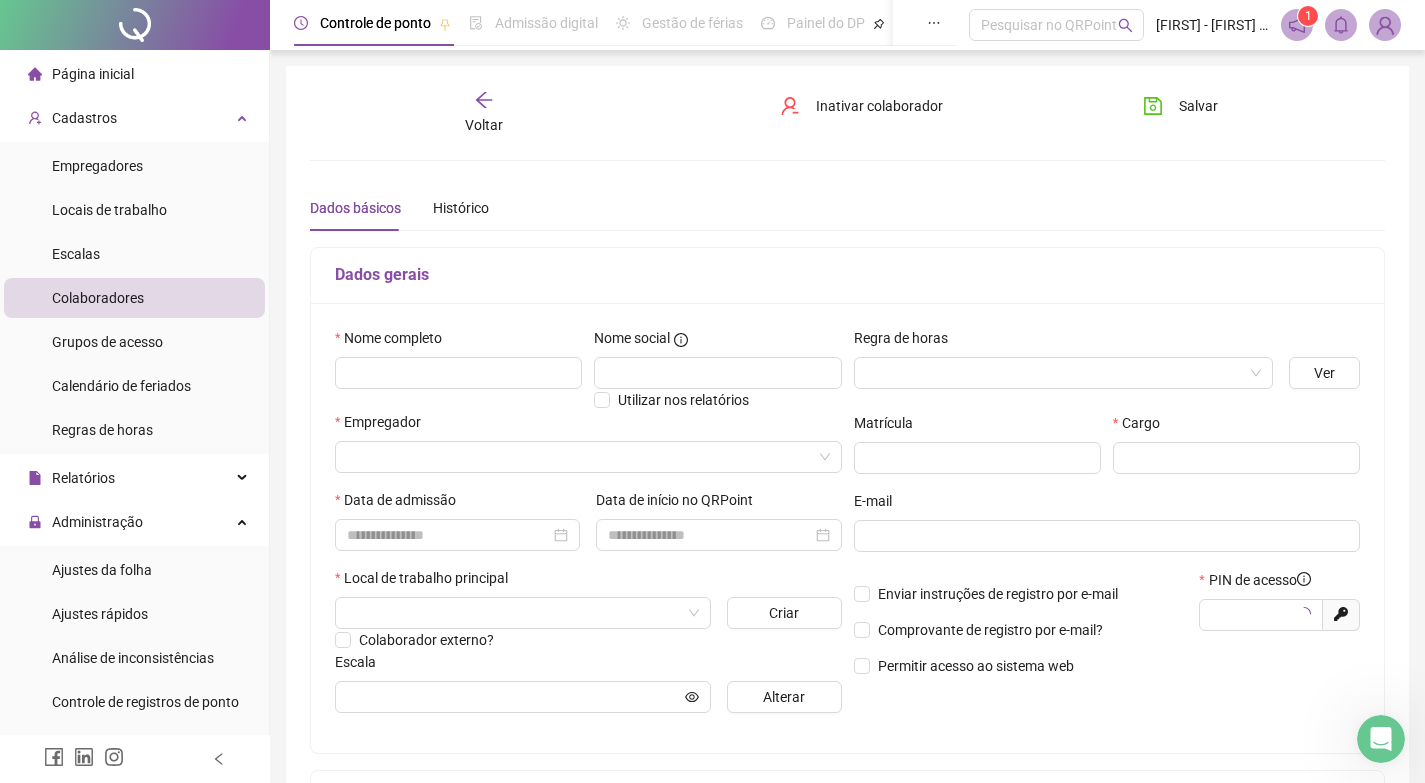 type on "*****" 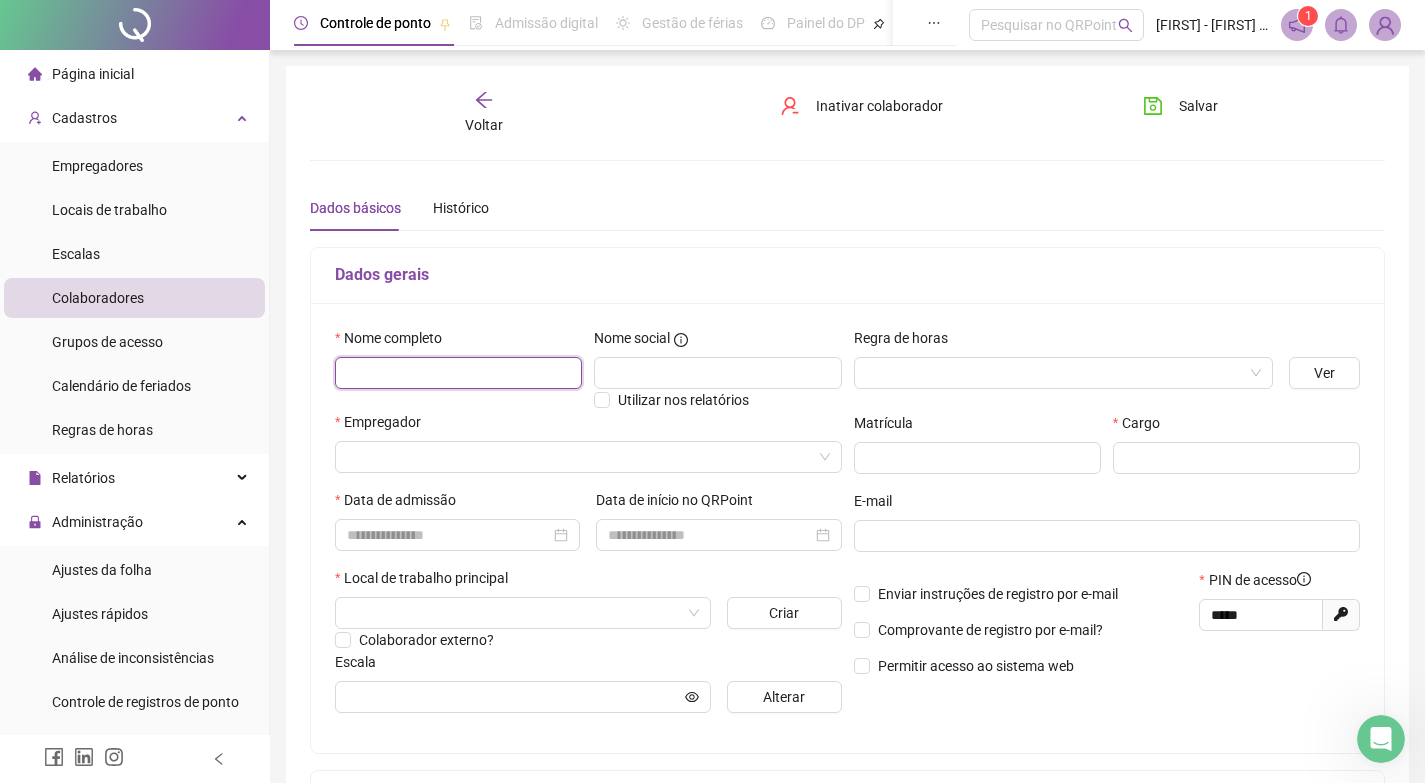 click at bounding box center [458, 373] 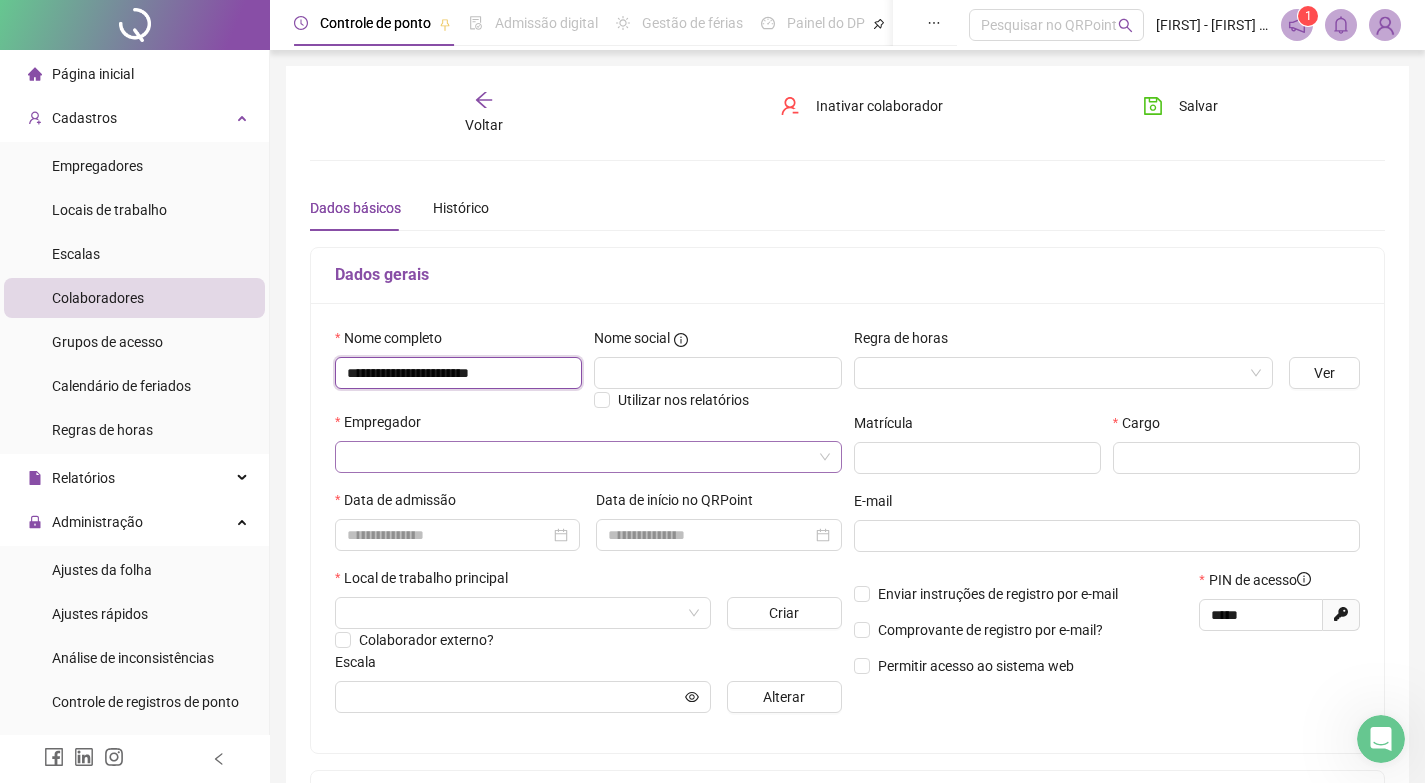 type on "**********" 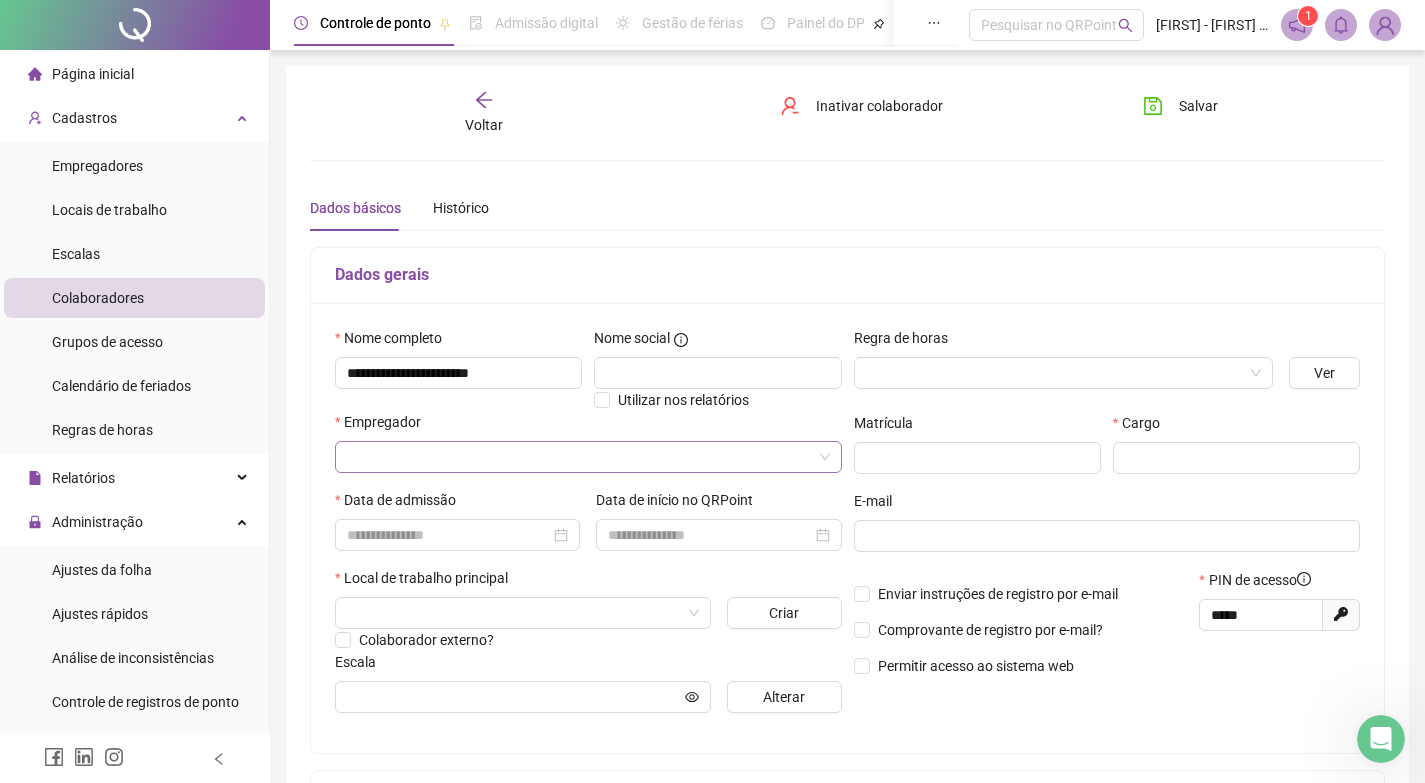 click at bounding box center [579, 457] 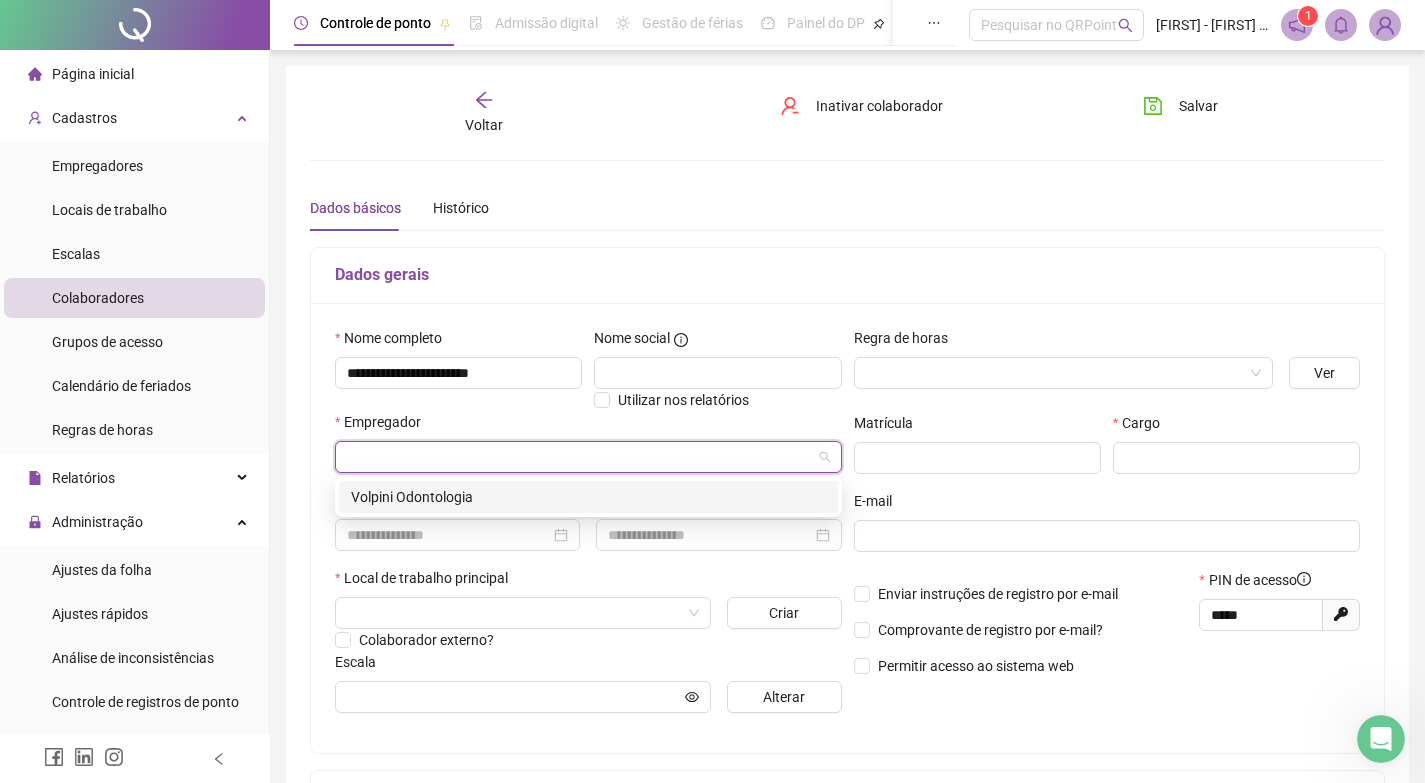 click on "Volpini Odontologia" at bounding box center [588, 497] 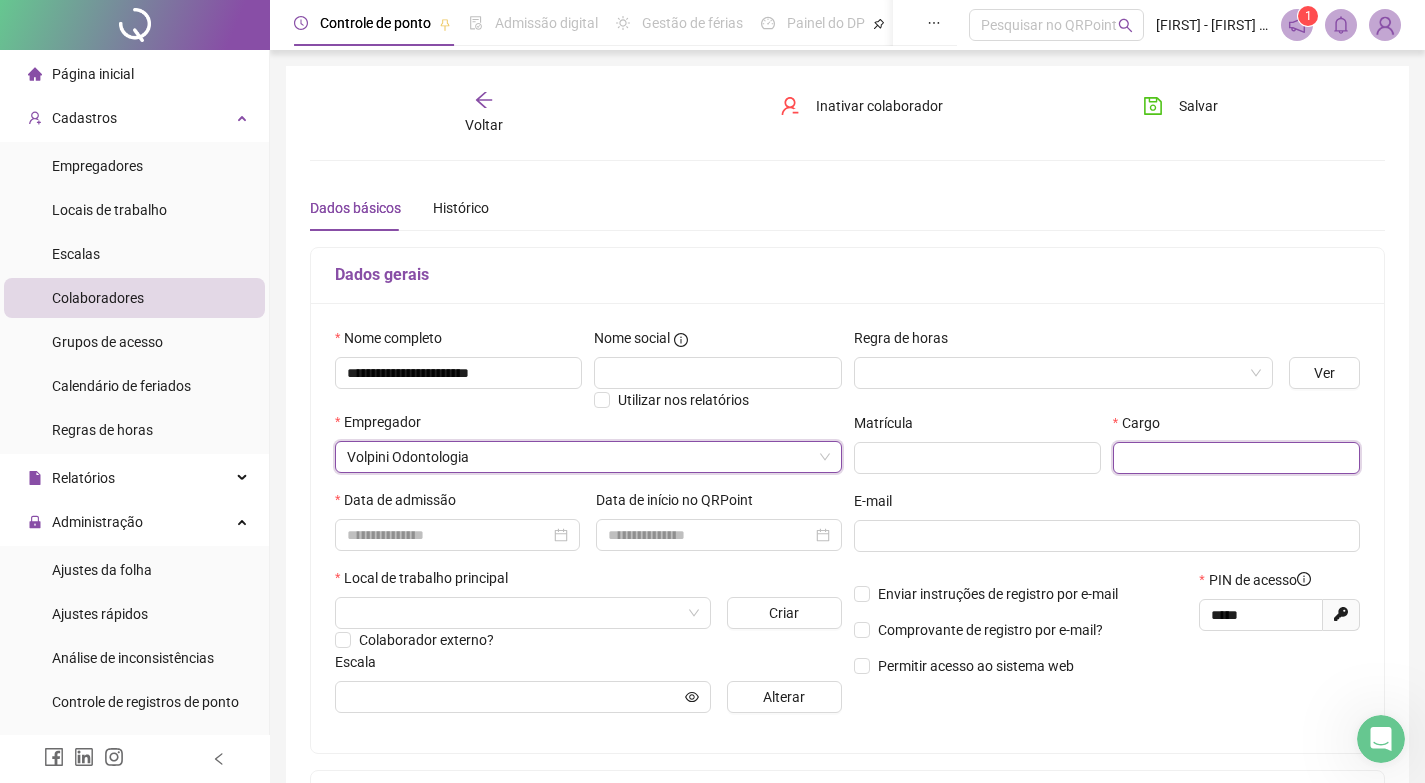 click at bounding box center (1236, 458) 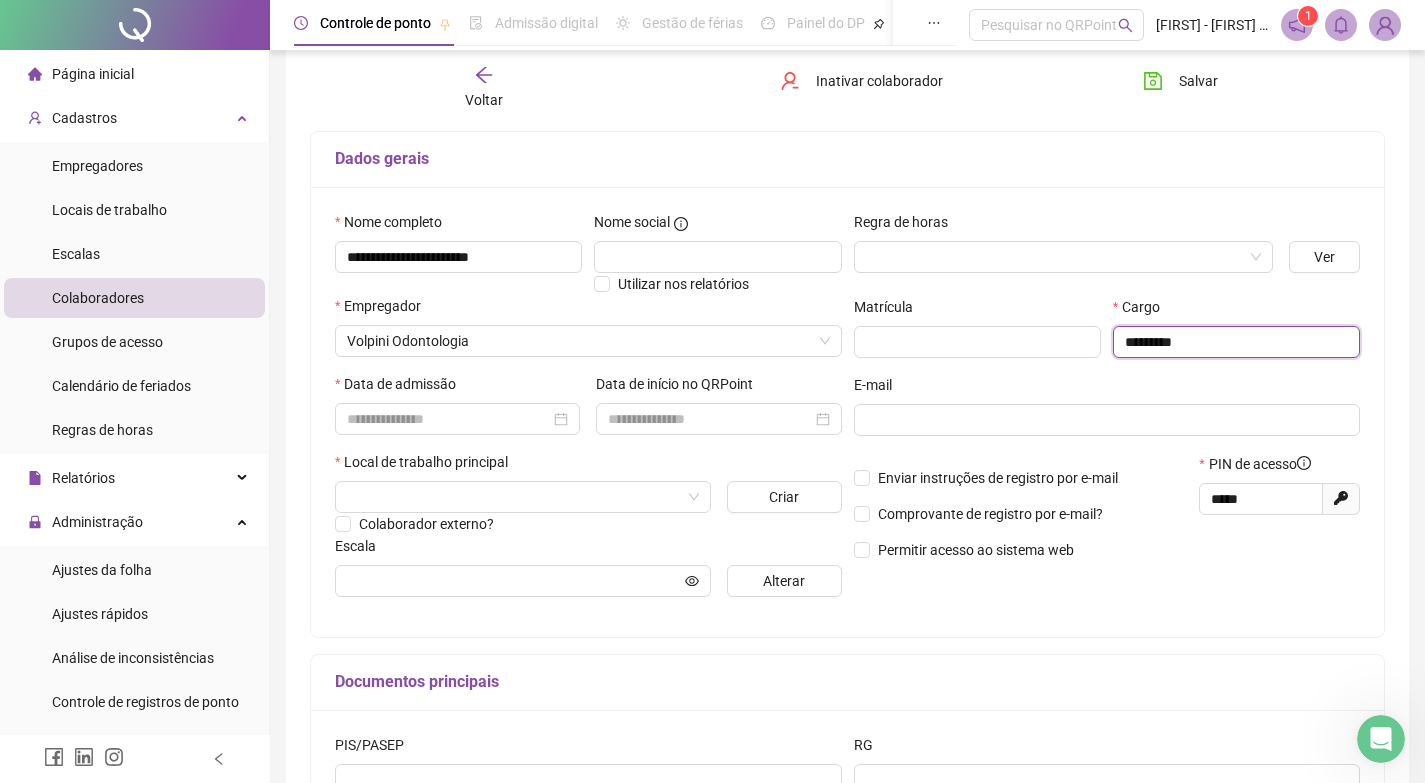 scroll, scrollTop: 129, scrollLeft: 0, axis: vertical 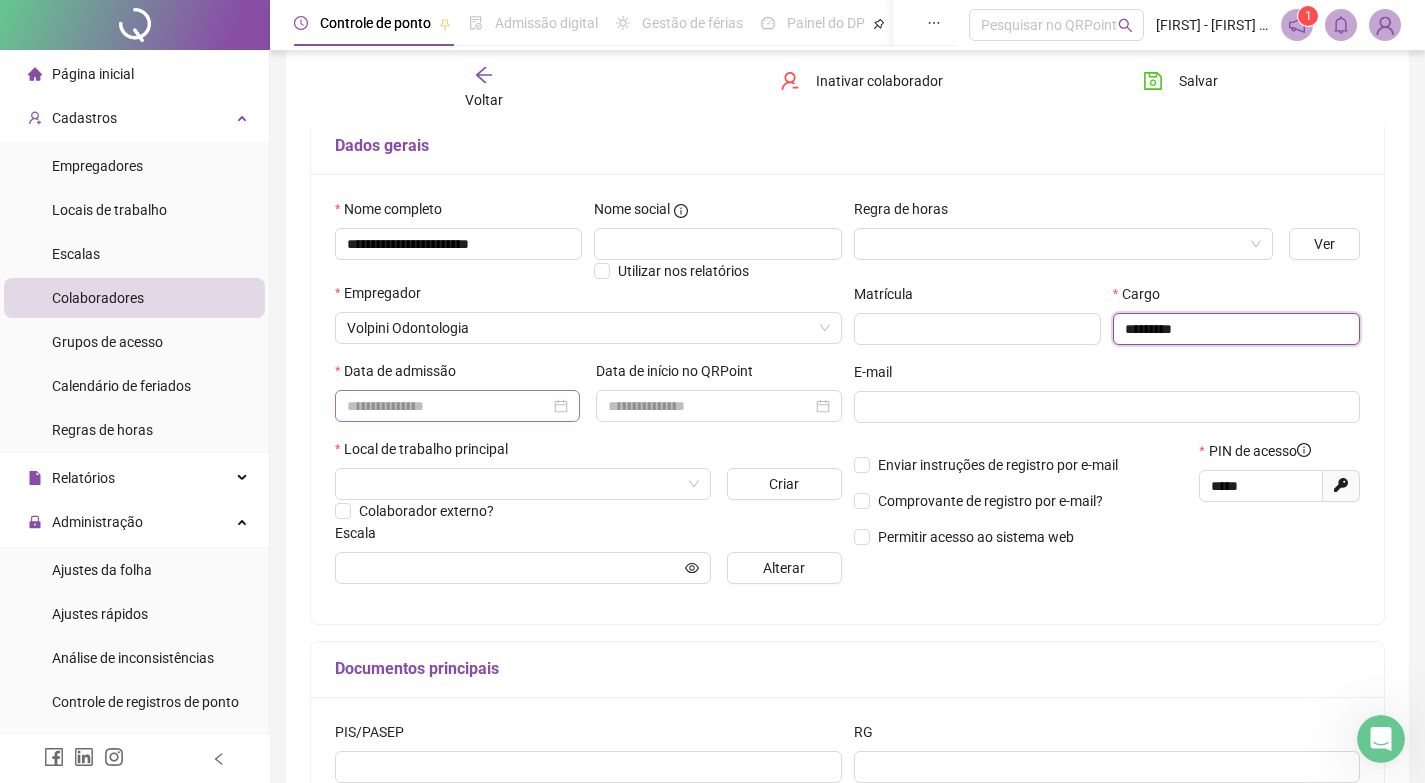 type on "********" 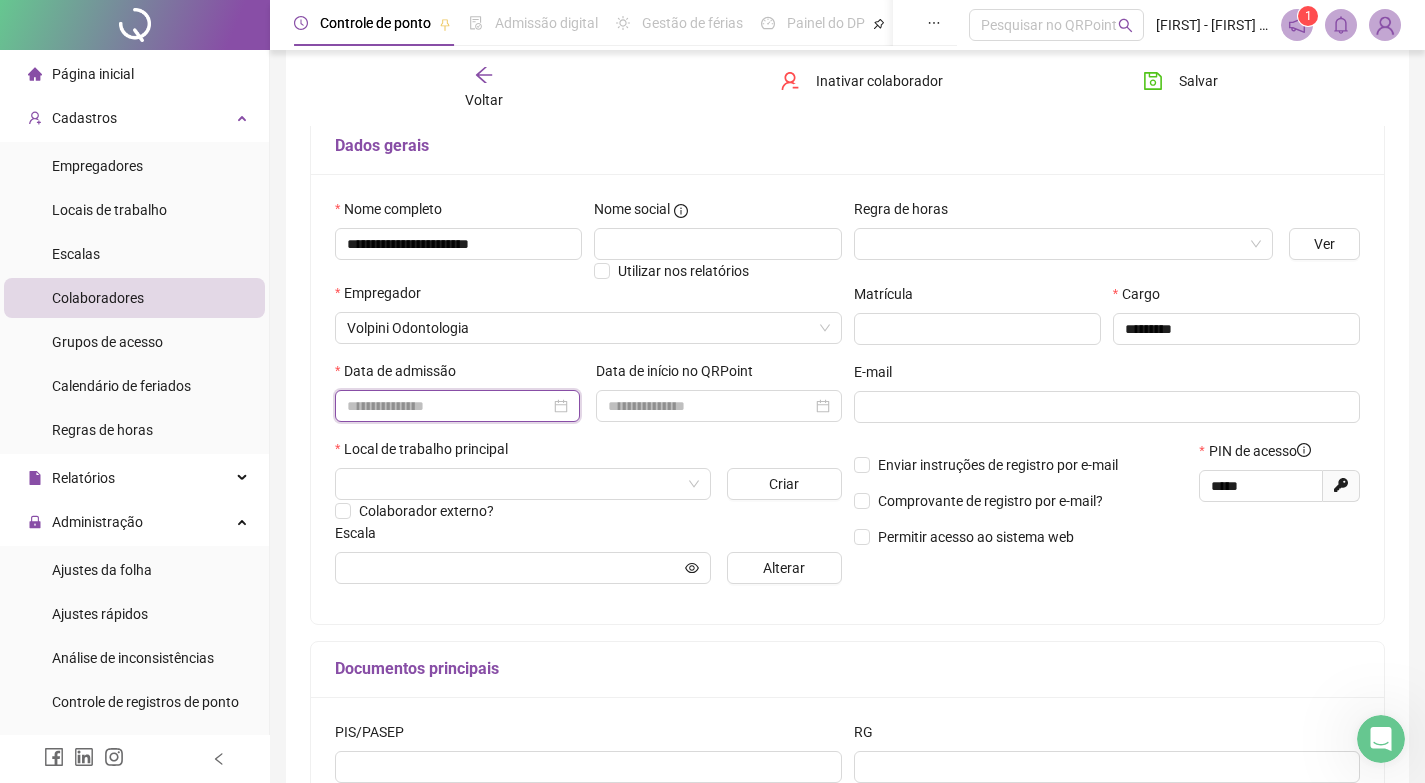 click at bounding box center (448, 406) 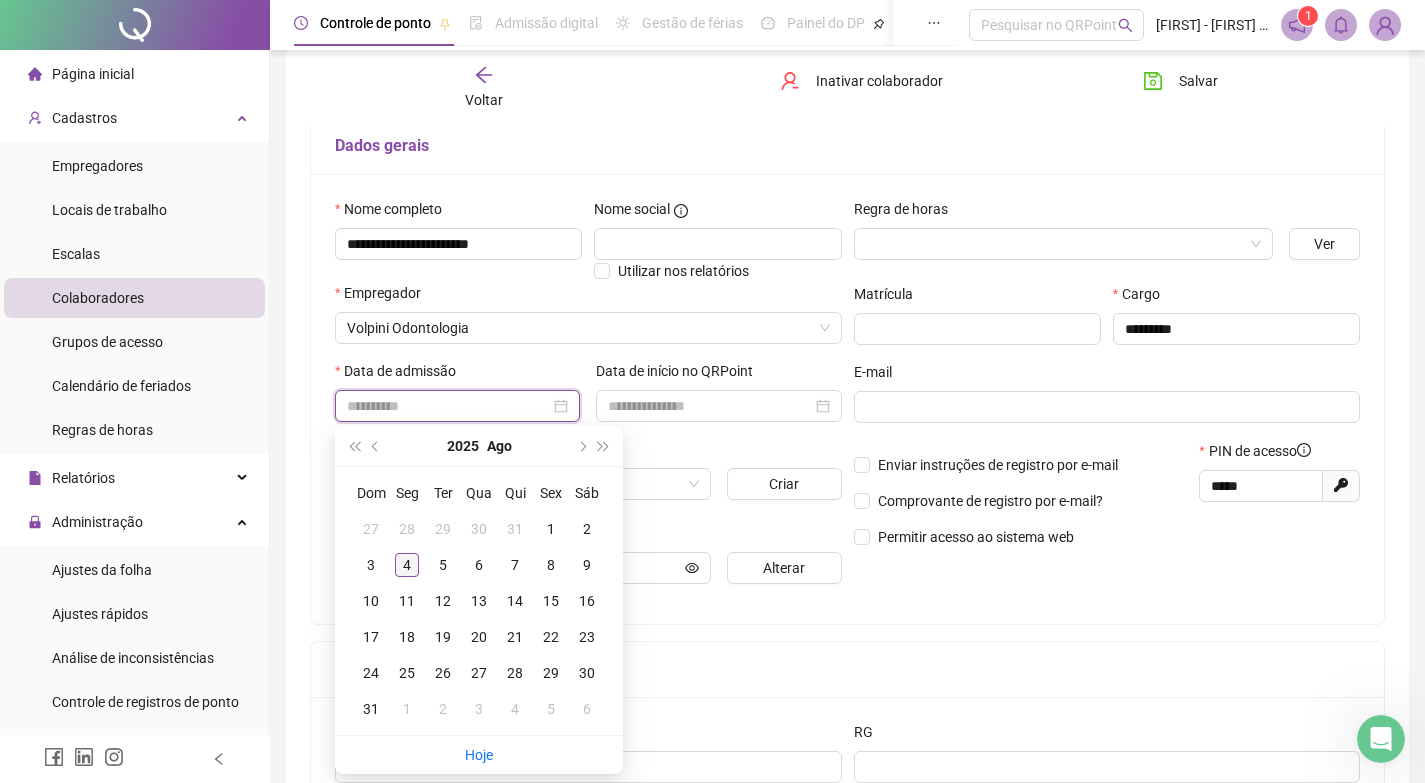 type on "**********" 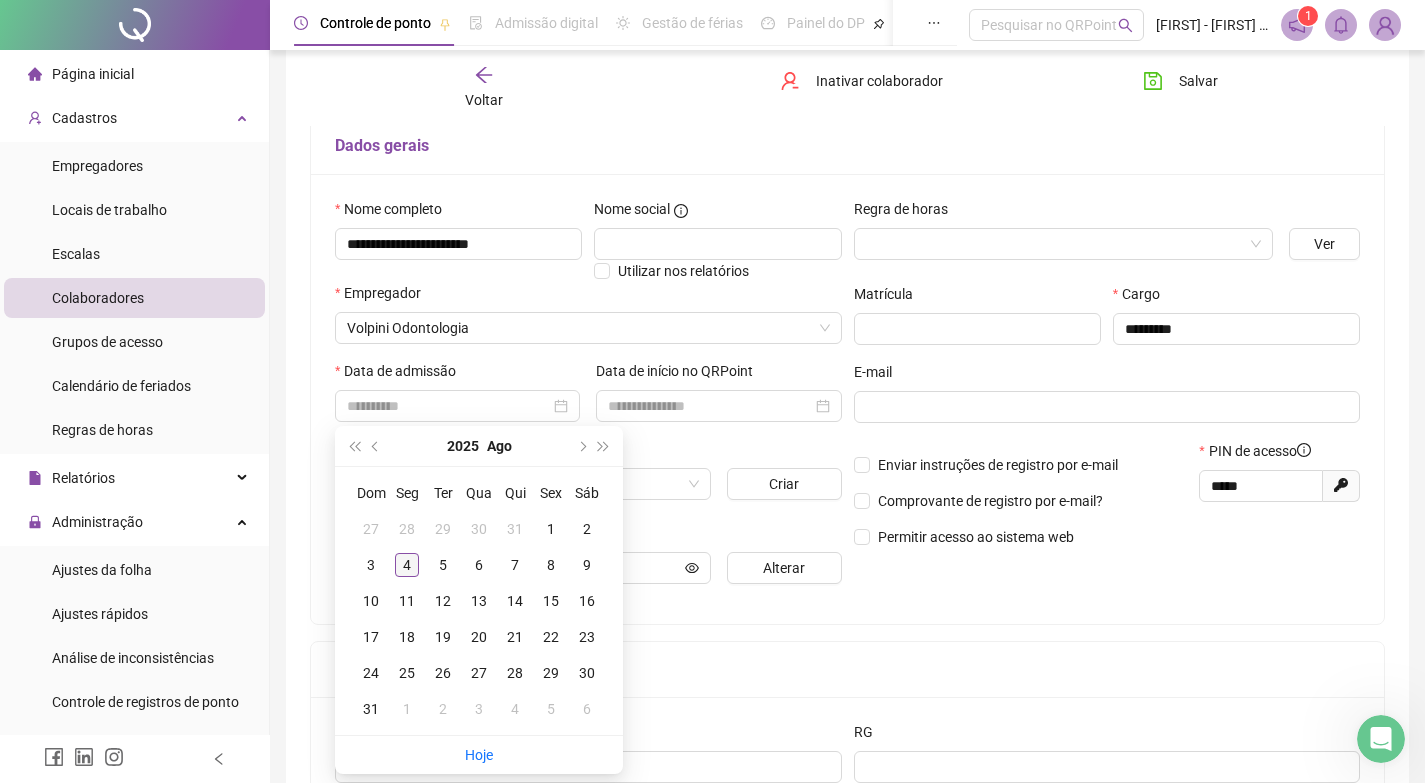 click on "4" at bounding box center (407, 565) 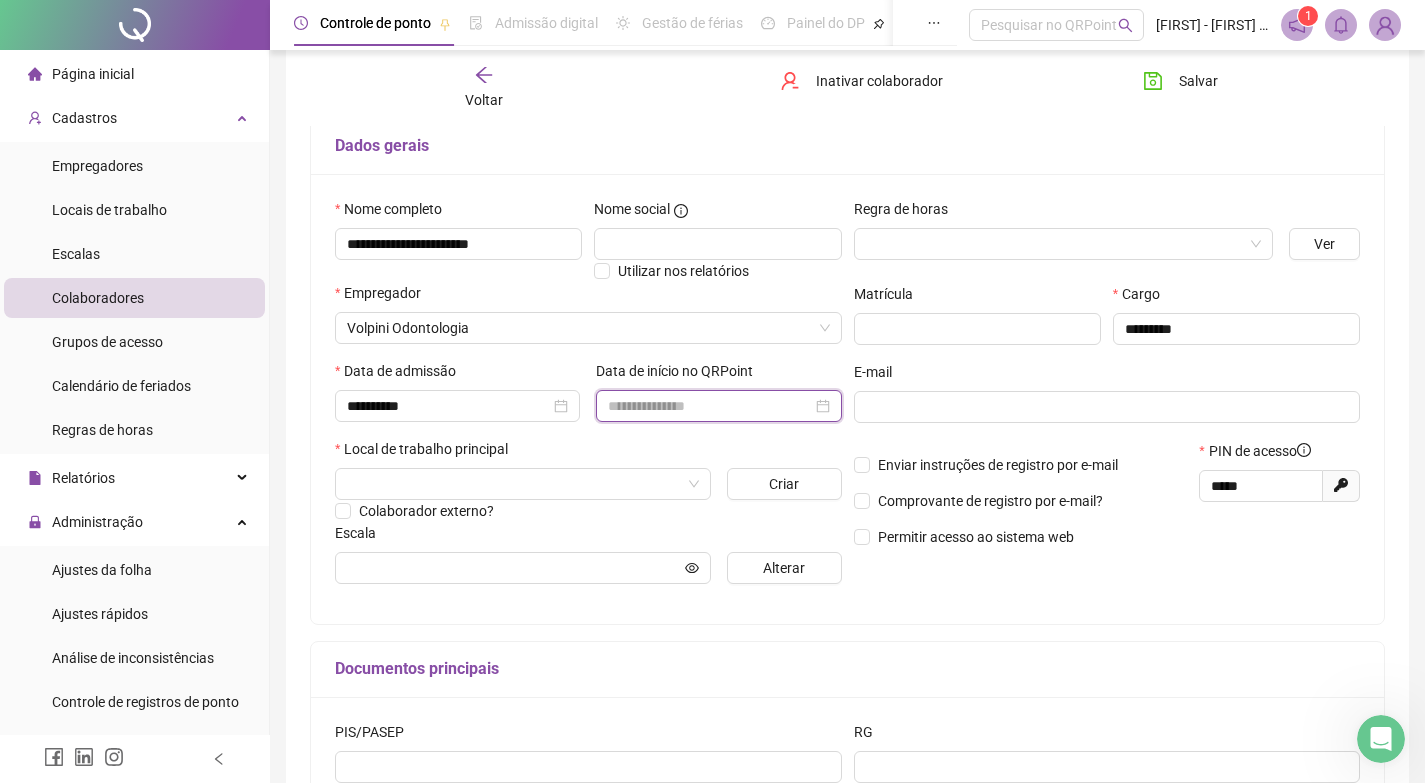 click at bounding box center (709, 406) 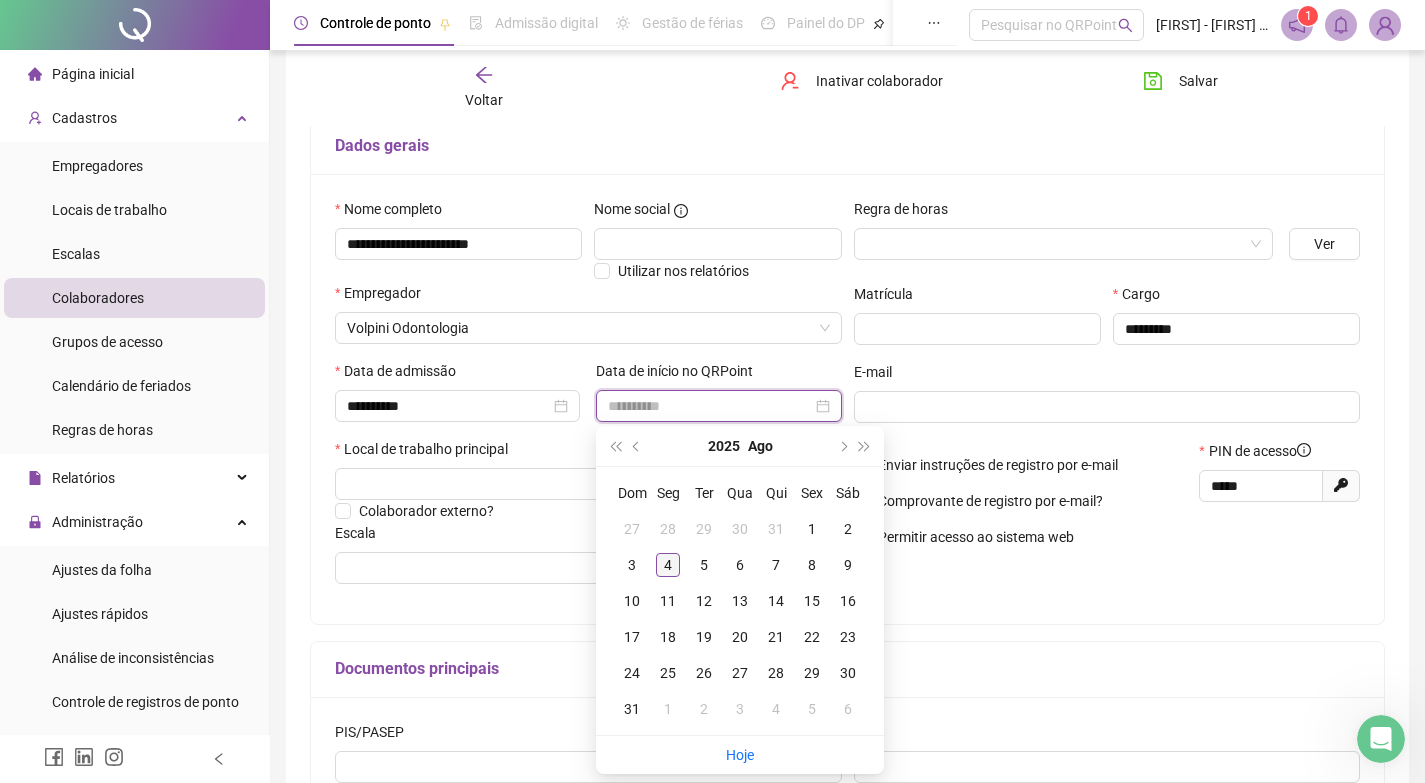 type on "**********" 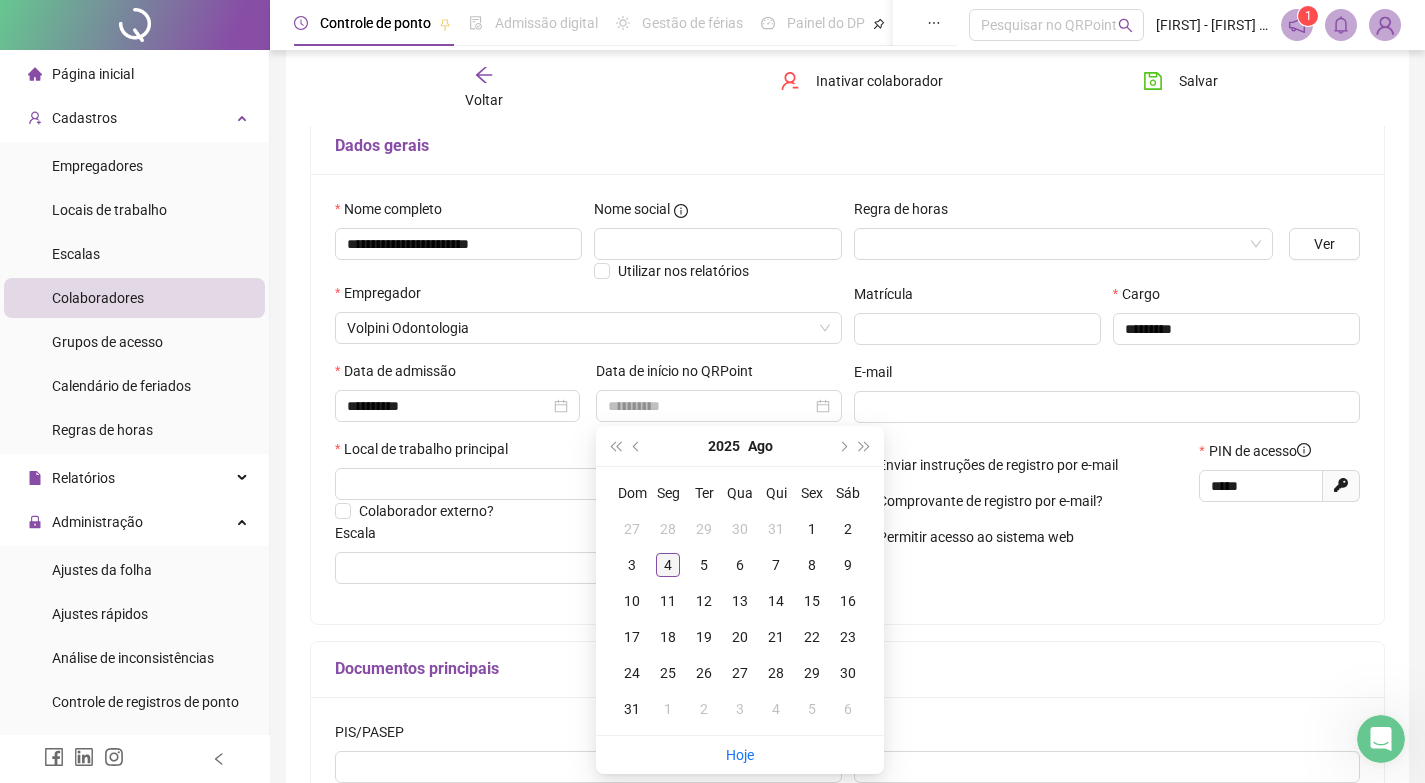 click on "4" at bounding box center (668, 565) 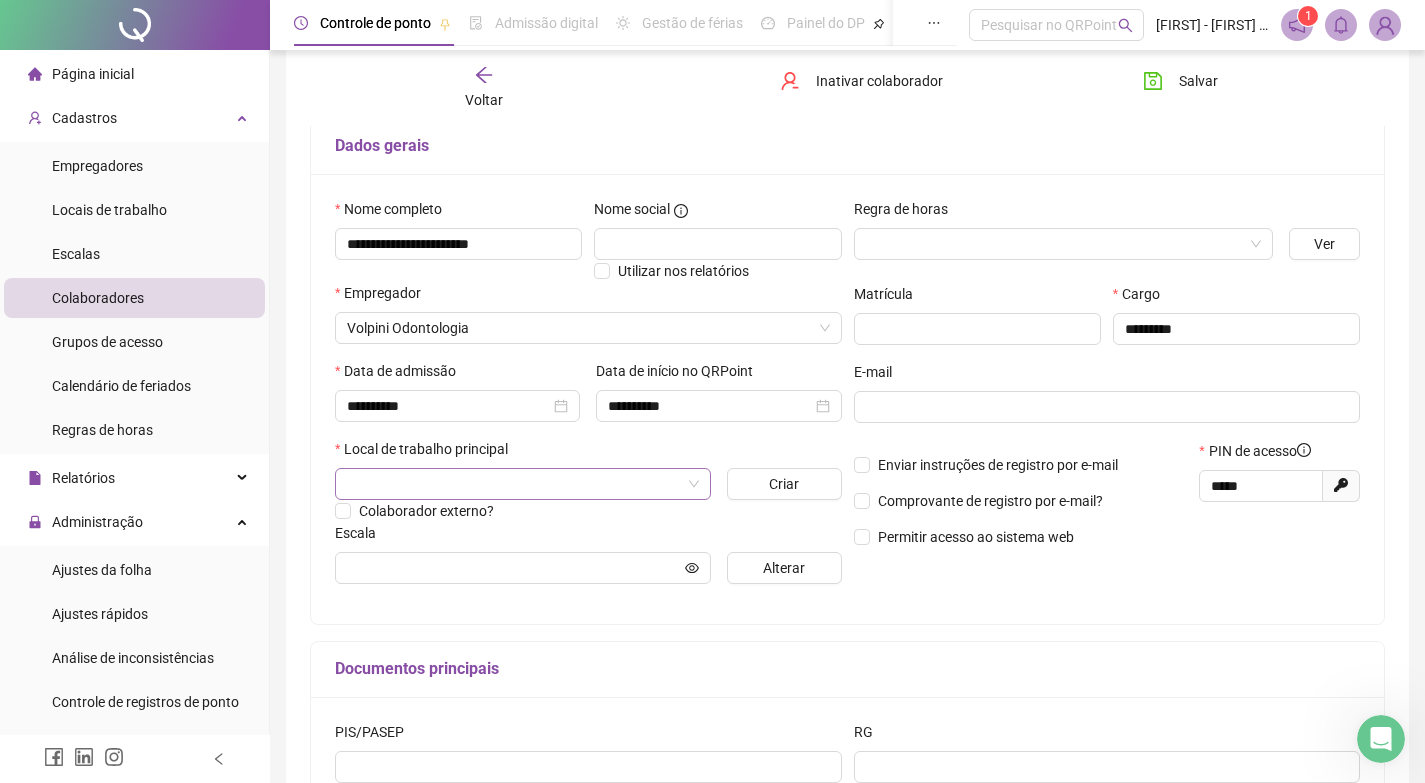 click at bounding box center (514, 484) 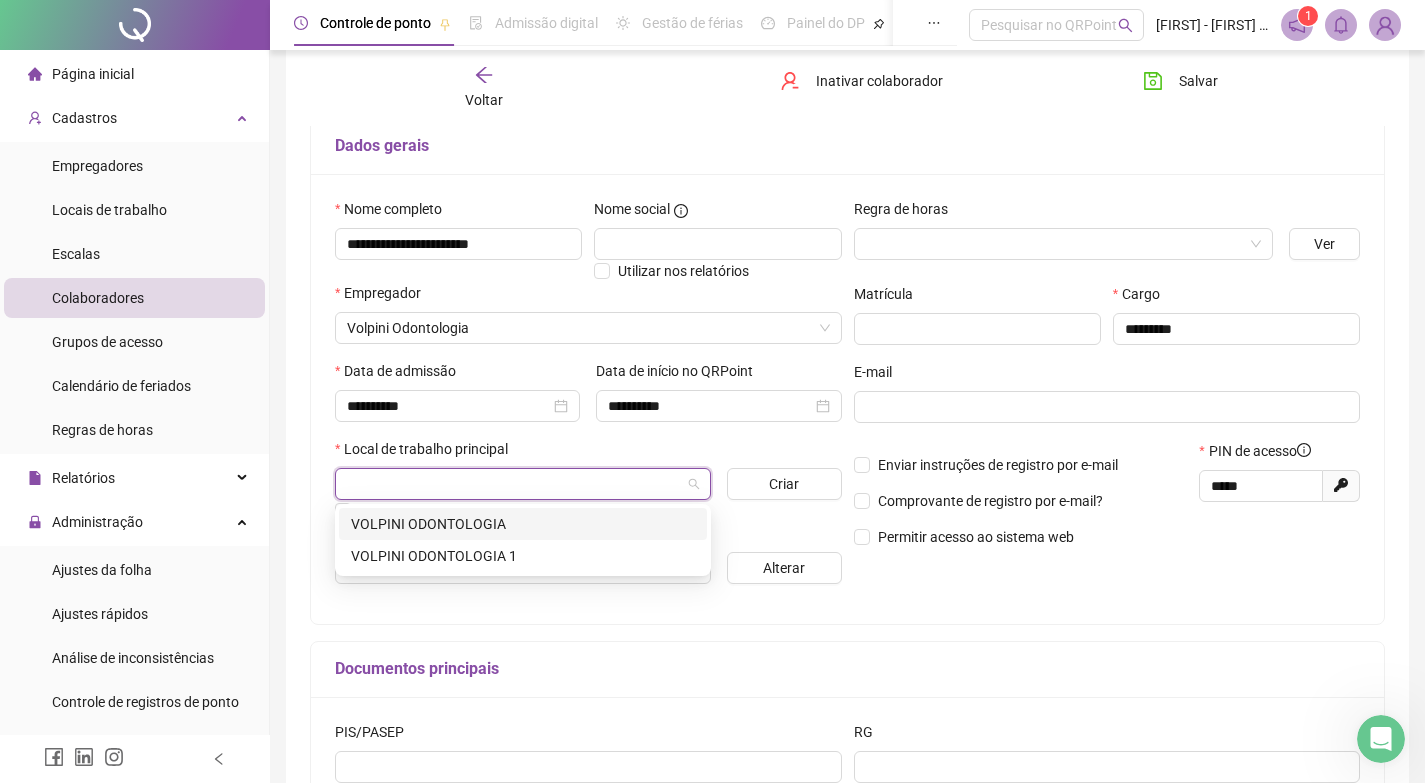 click on "VOLPINI ODONTOLOGIA" at bounding box center [523, 524] 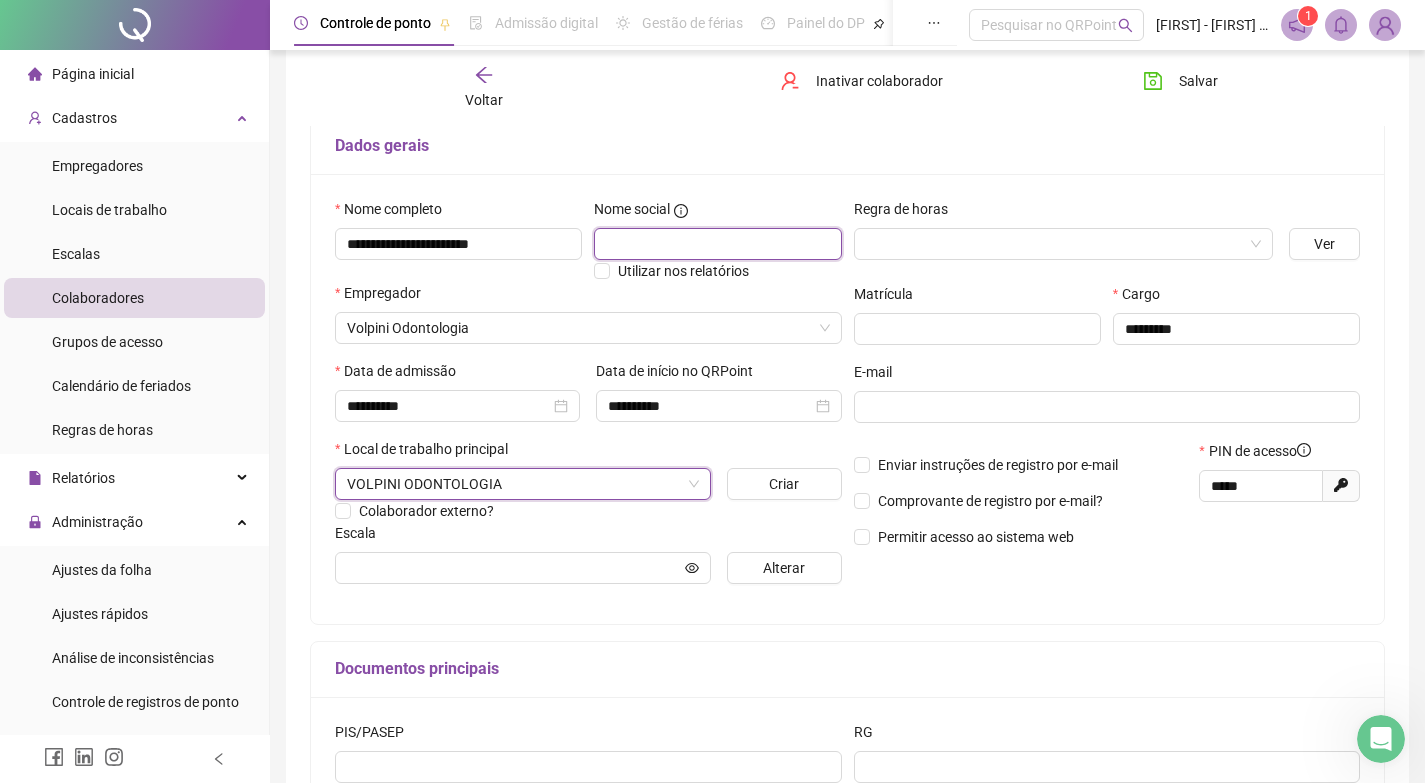 click at bounding box center [717, 244] 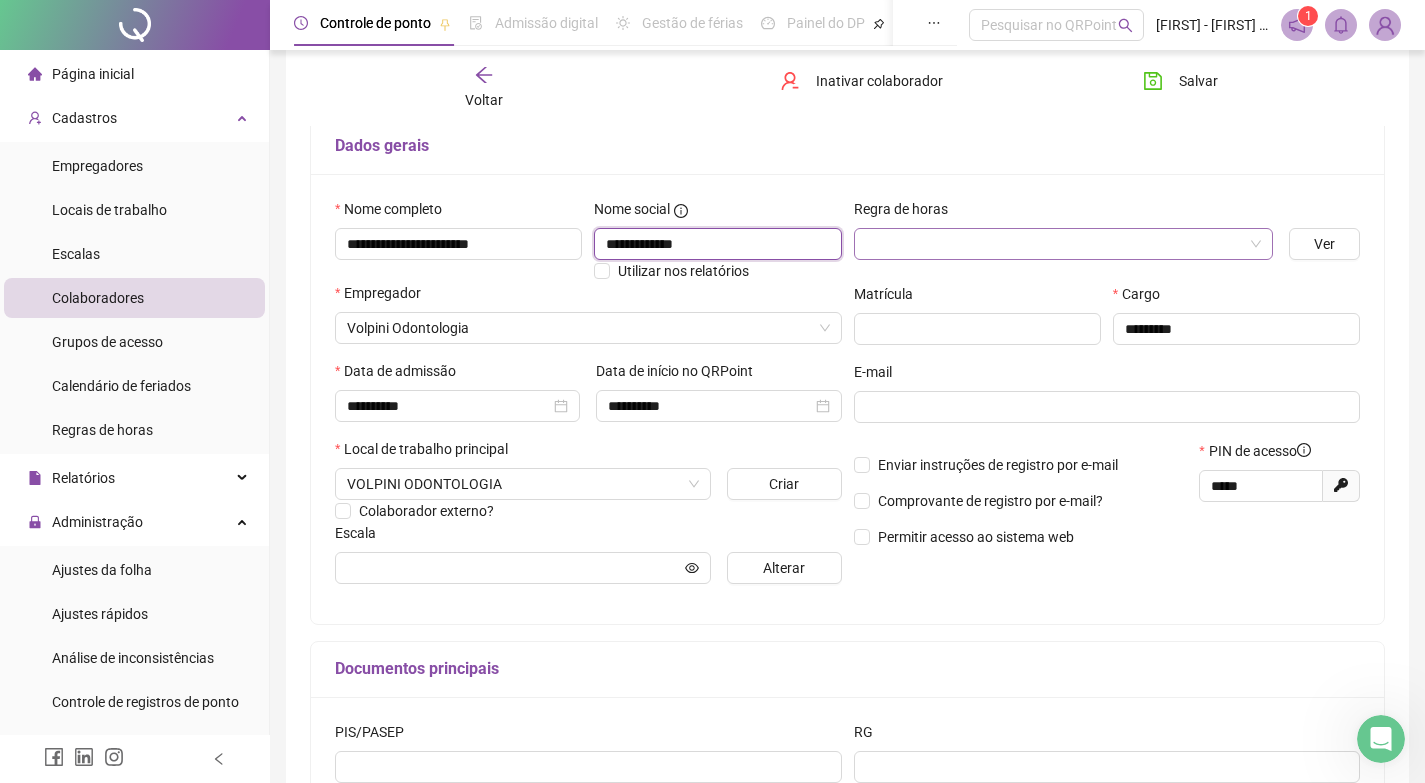 type on "**********" 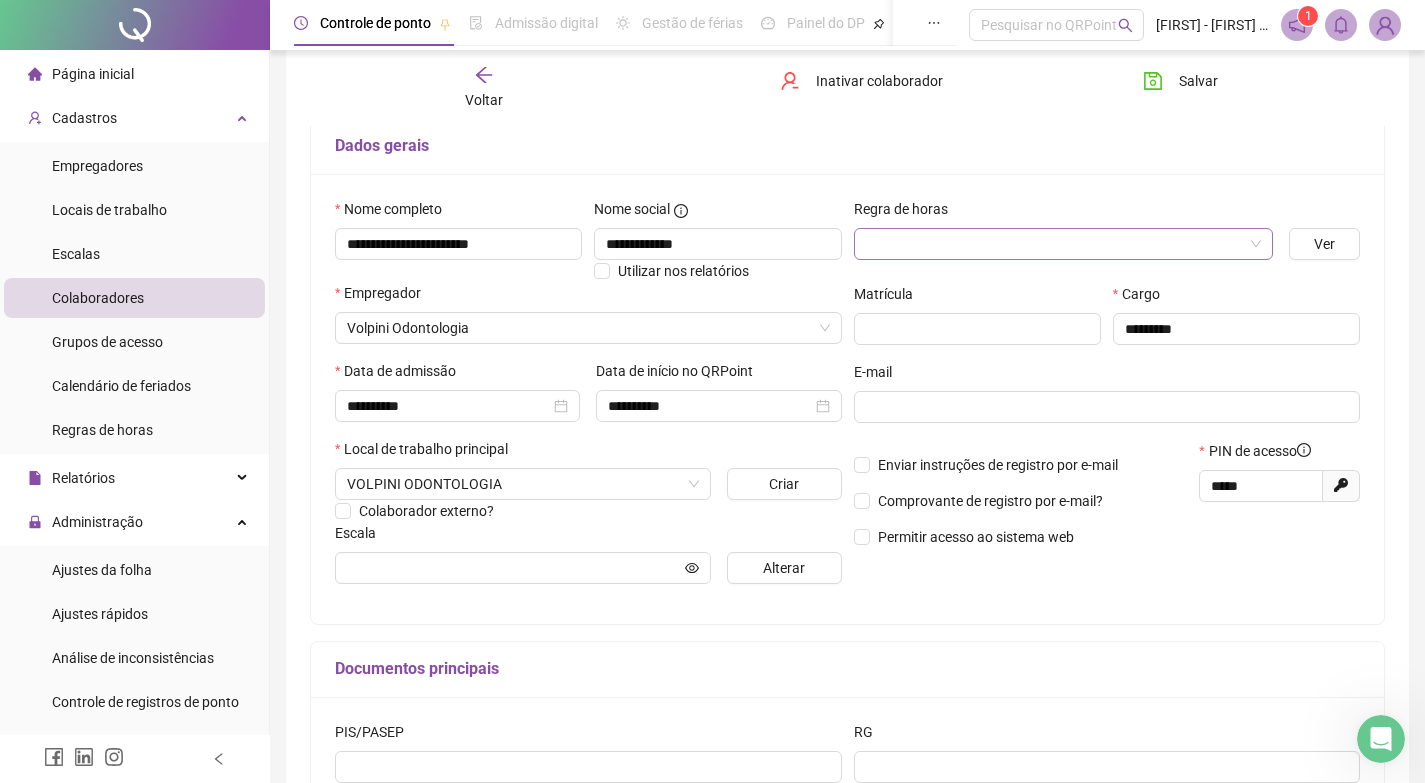 click at bounding box center (1054, 244) 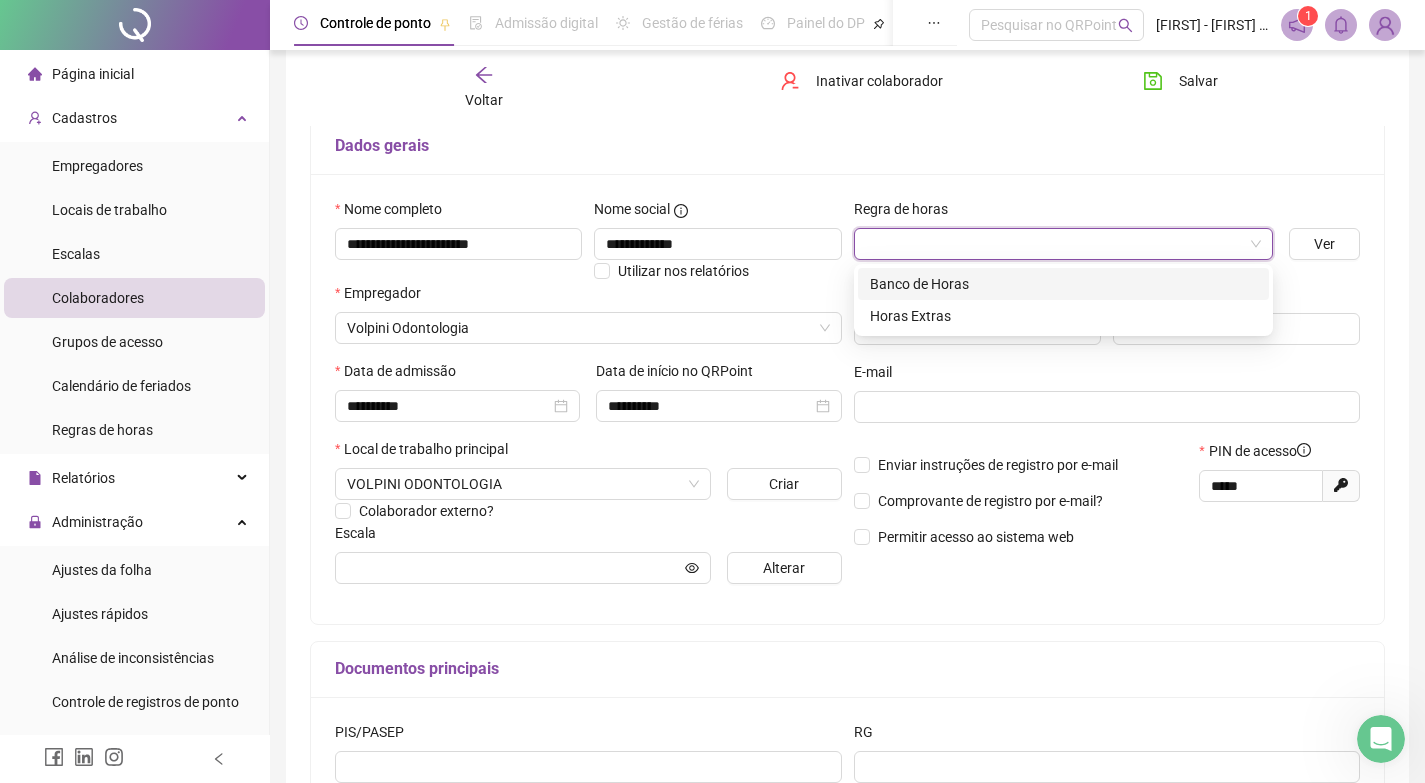 click on "Banco de Horas" at bounding box center [1063, 284] 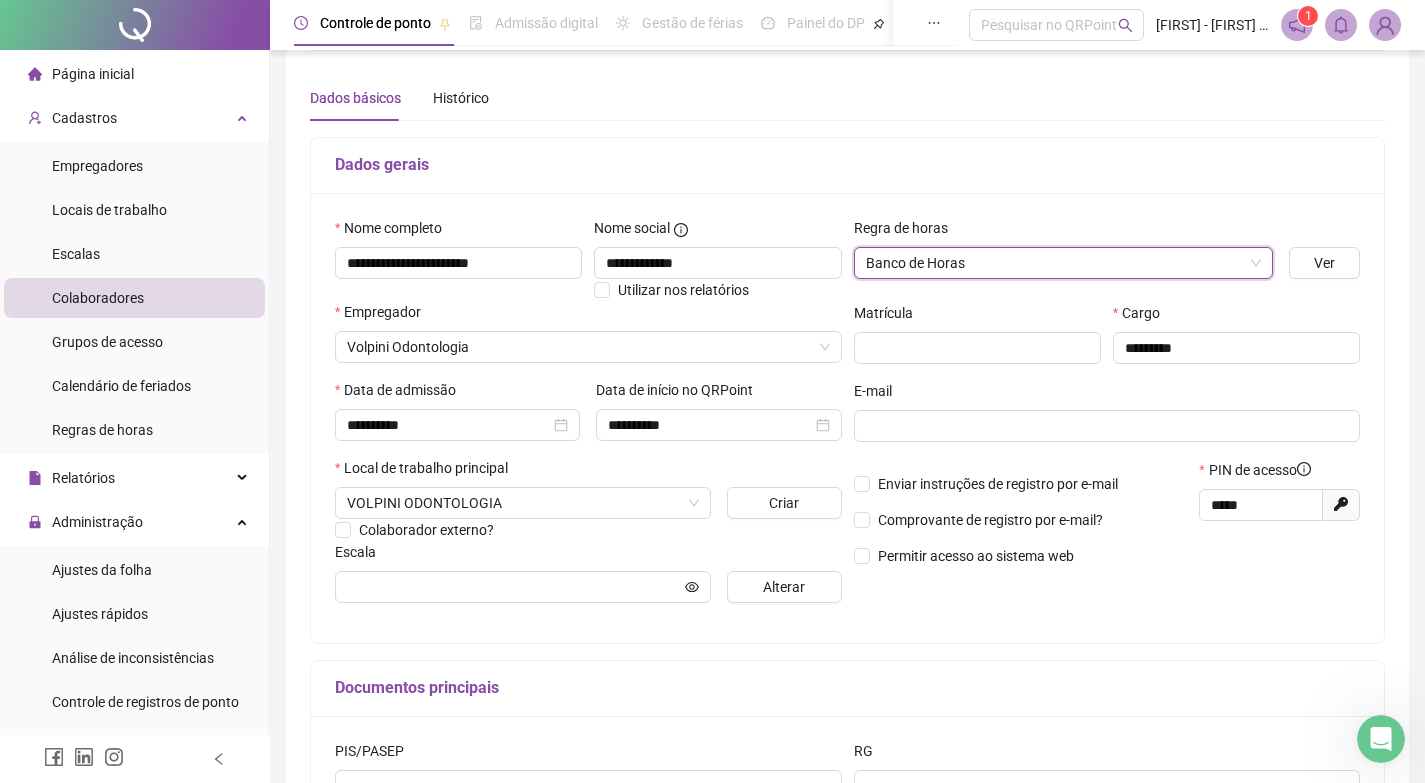 scroll, scrollTop: 0, scrollLeft: 0, axis: both 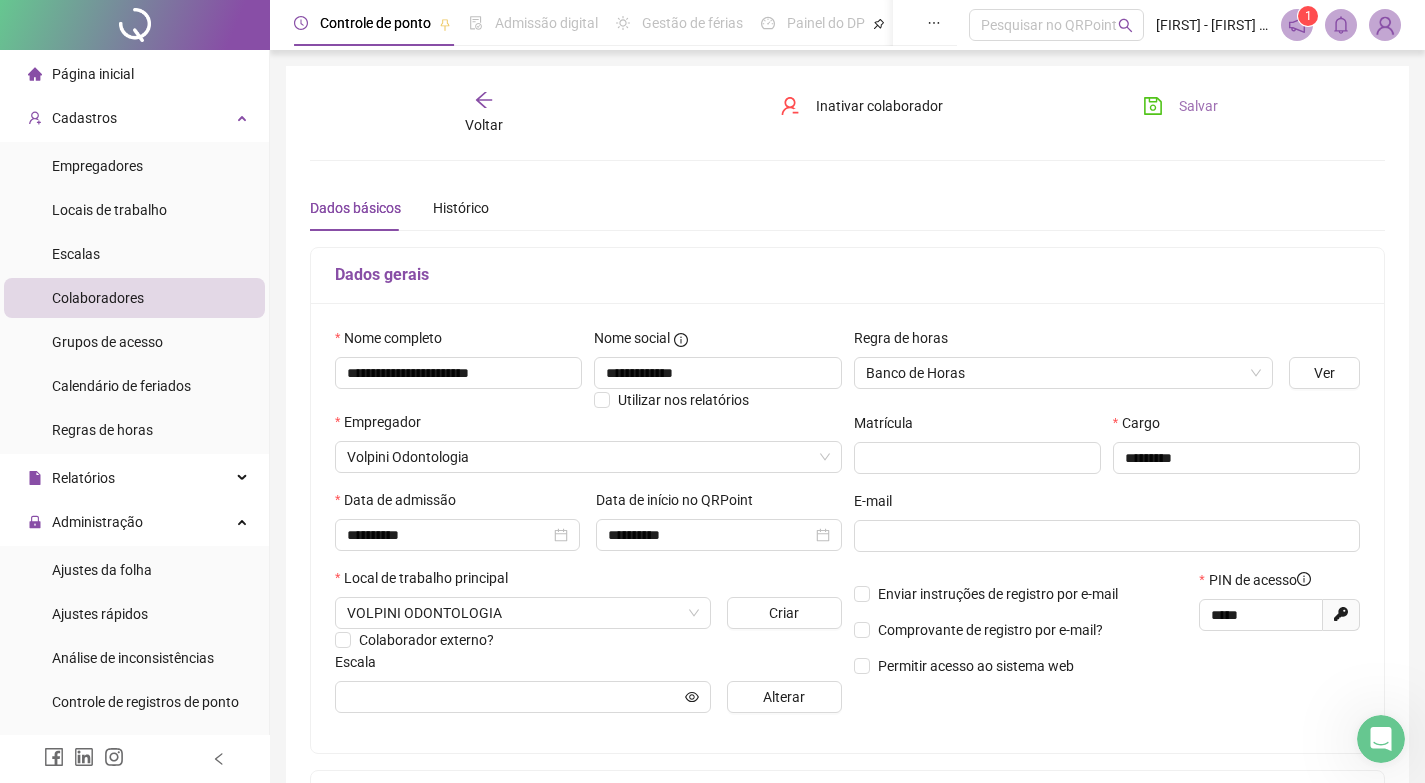 click 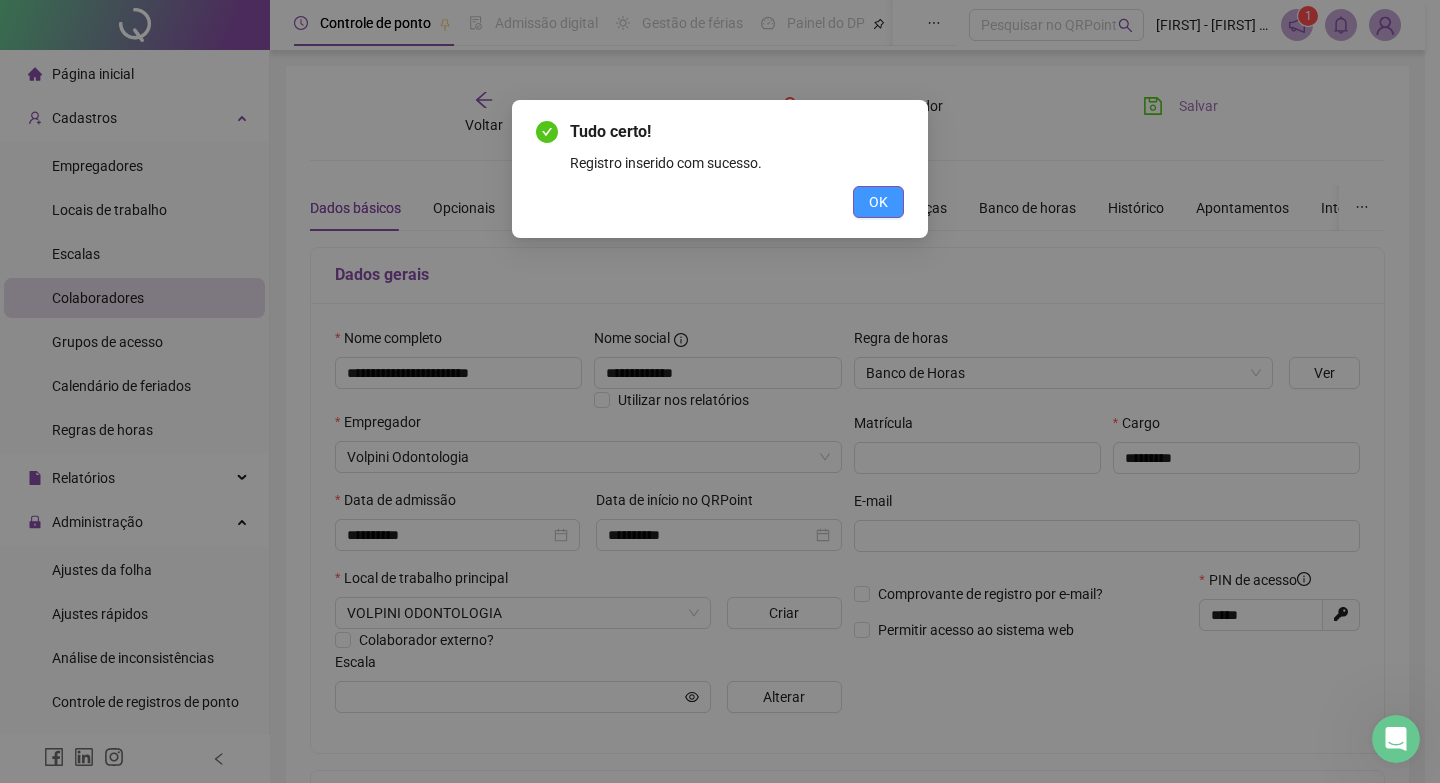 click on "OK" at bounding box center (878, 202) 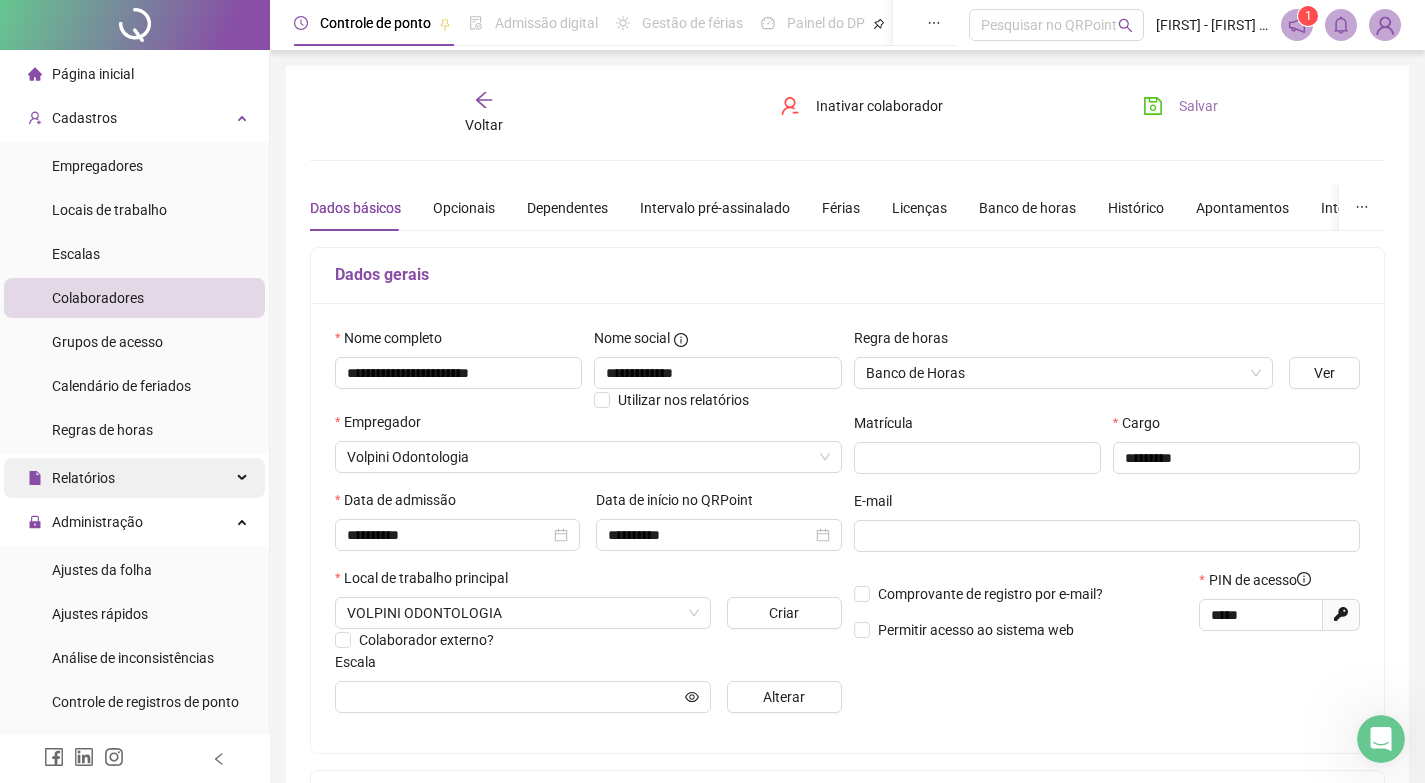 click on "Relatórios" at bounding box center (134, 478) 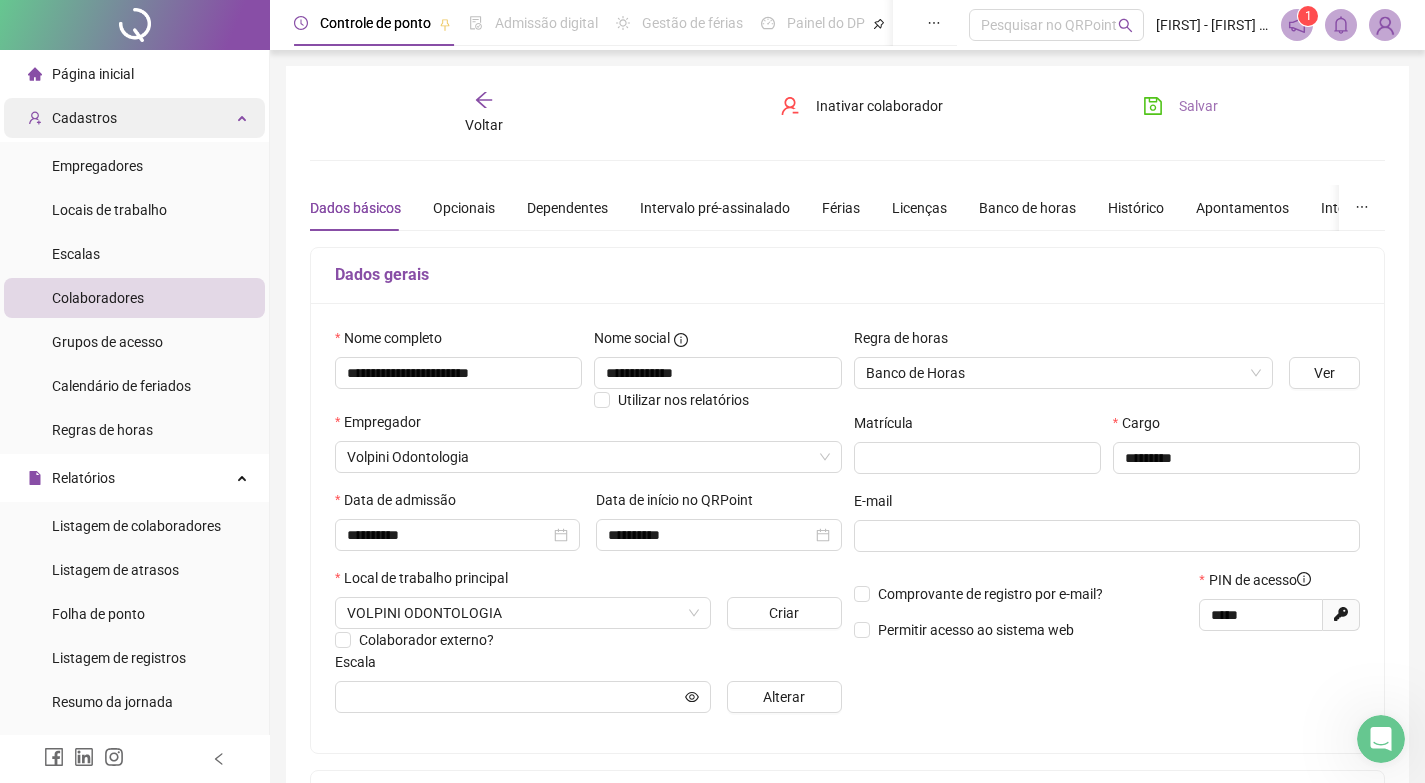 click on "Cadastros" at bounding box center (134, 118) 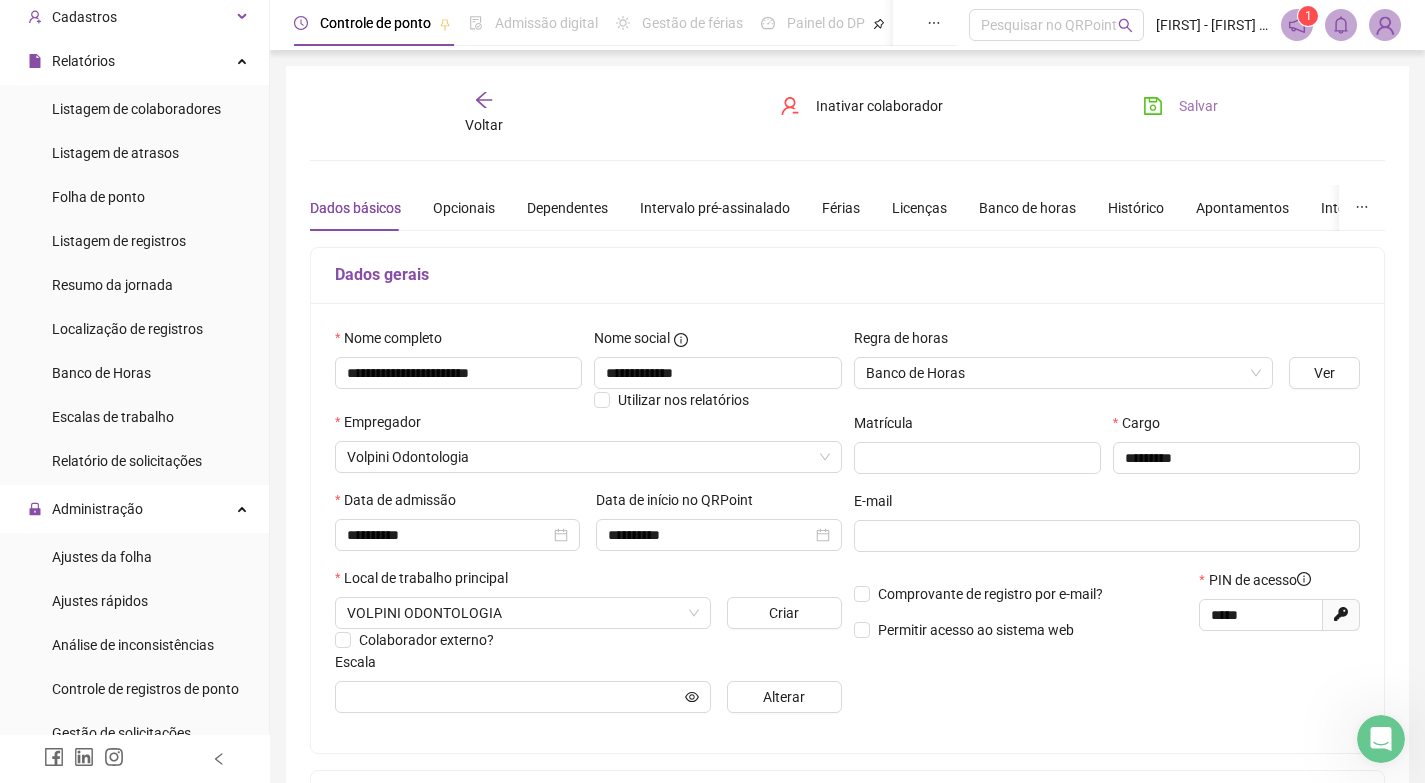 scroll, scrollTop: 197, scrollLeft: 0, axis: vertical 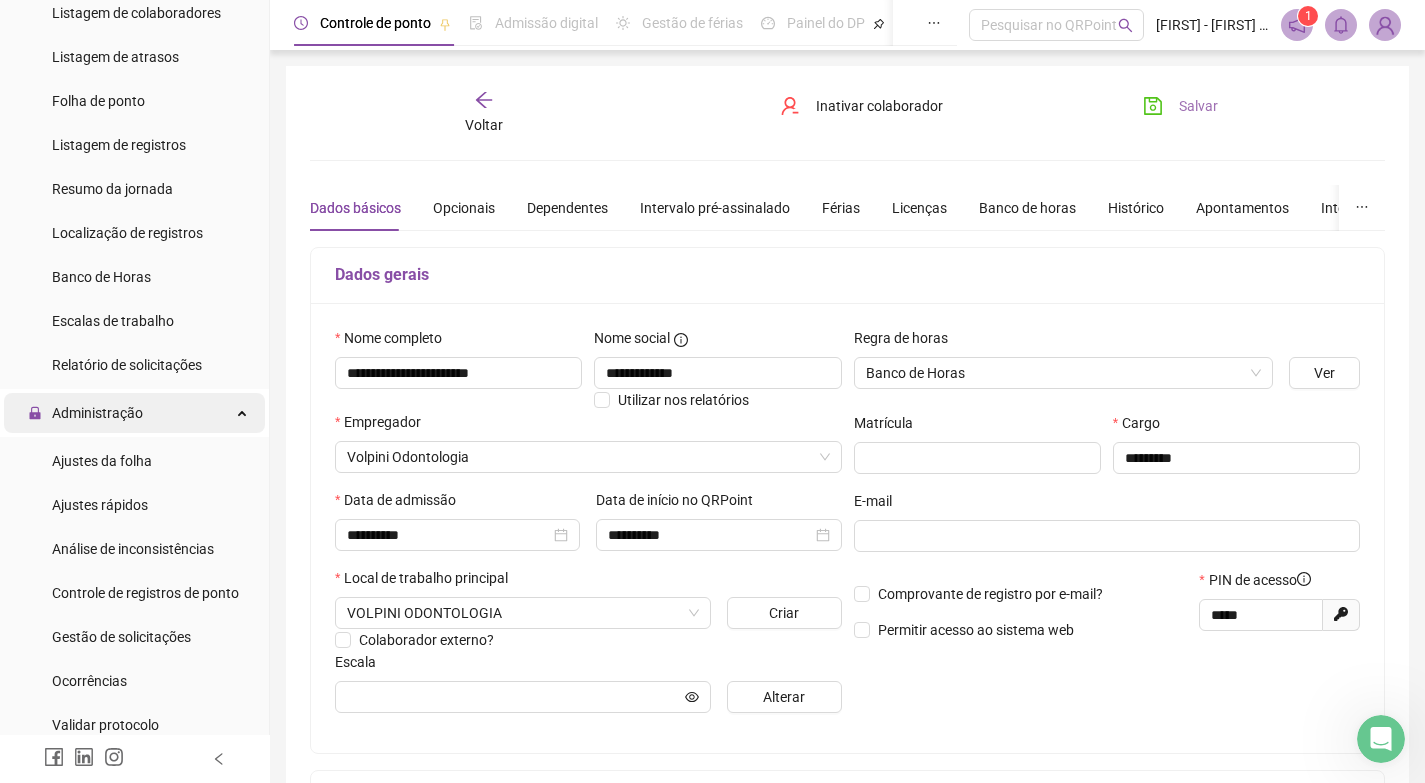 click on "Administração" at bounding box center (97, 413) 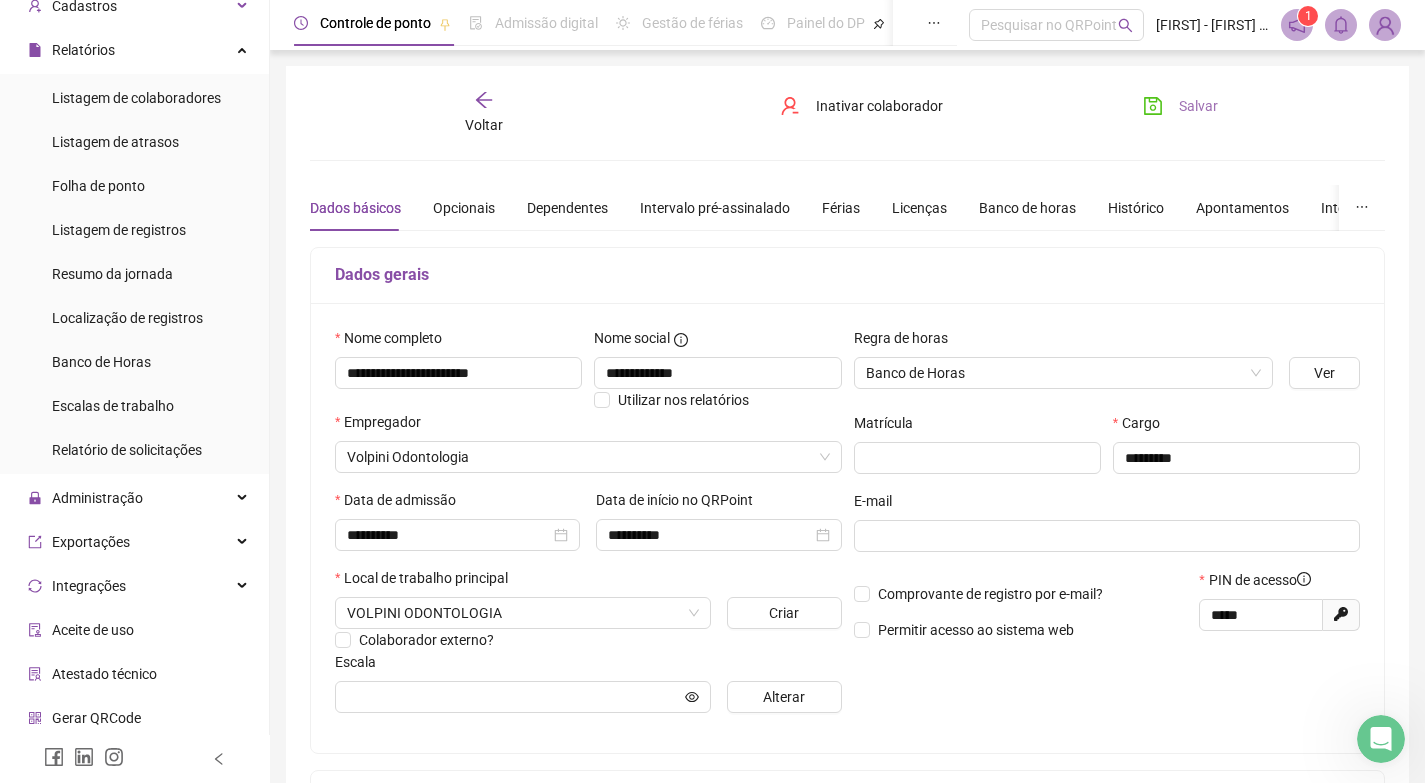 scroll, scrollTop: 0, scrollLeft: 0, axis: both 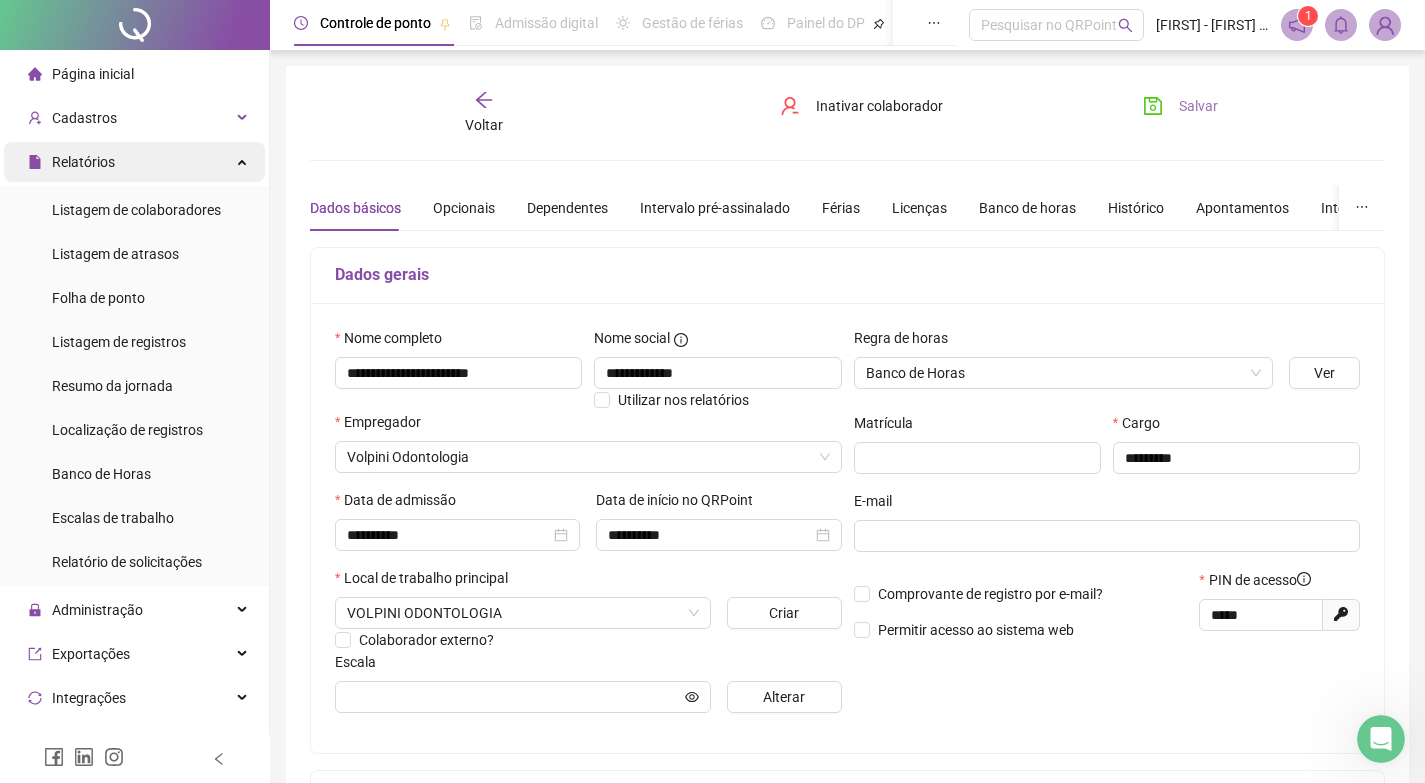 click on "Relatórios" at bounding box center (83, 162) 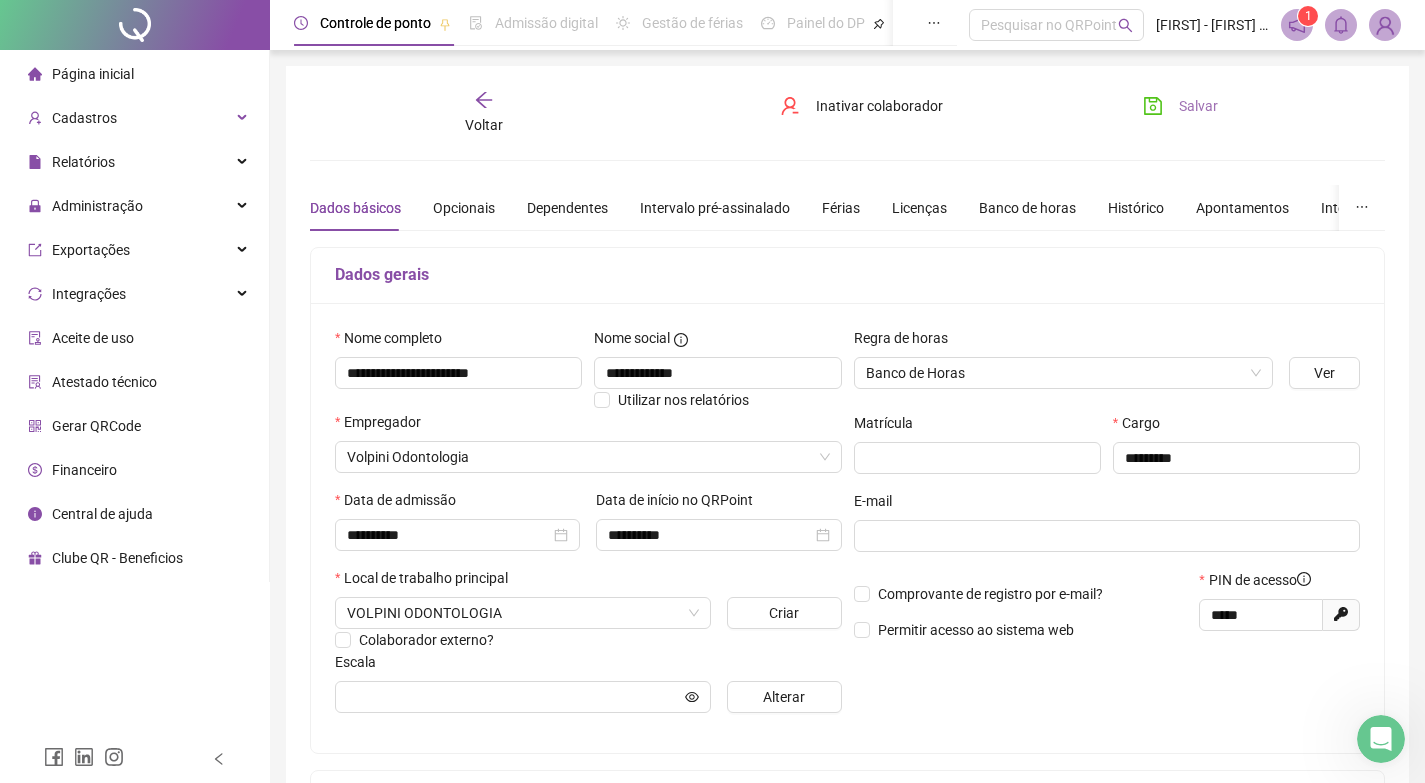 click on "Gerar QRCode" at bounding box center [84, 426] 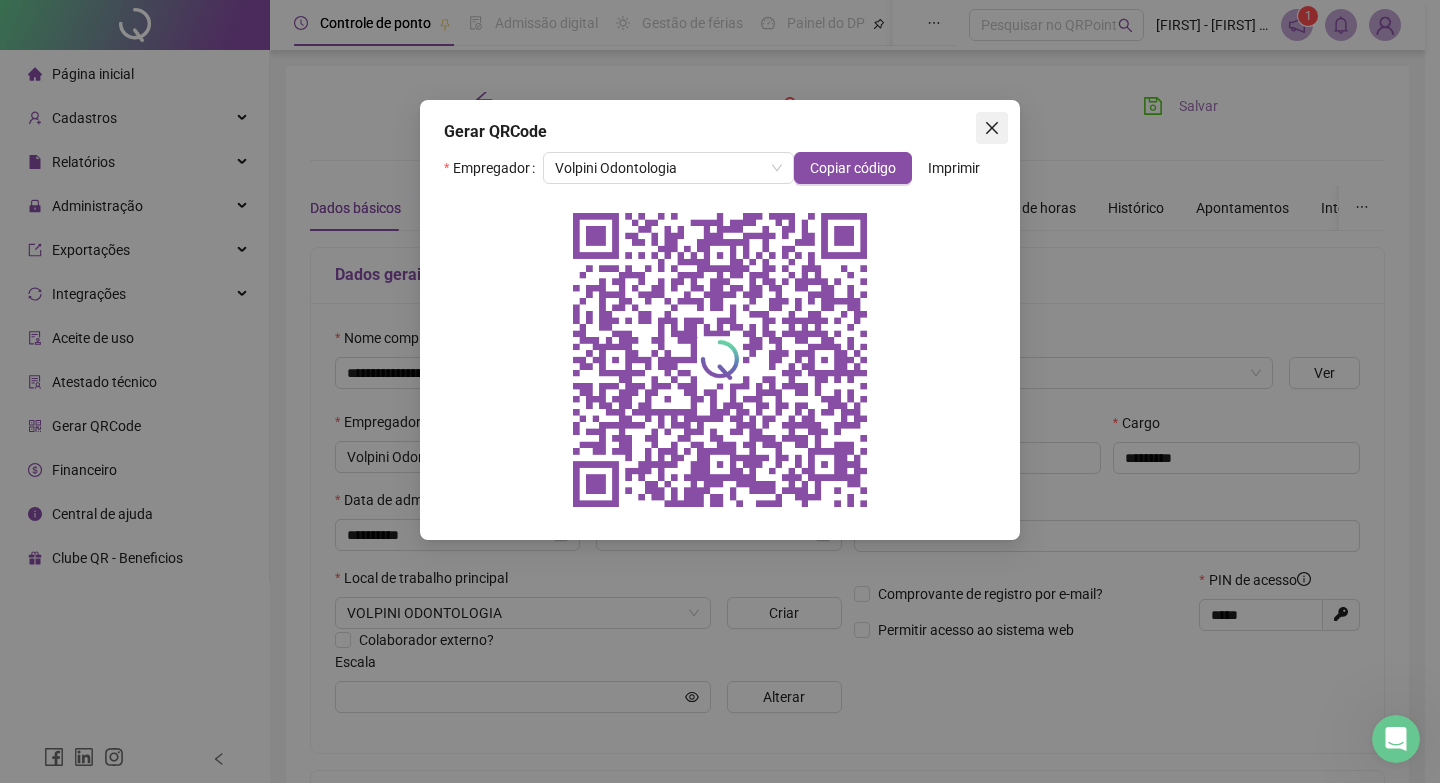 click 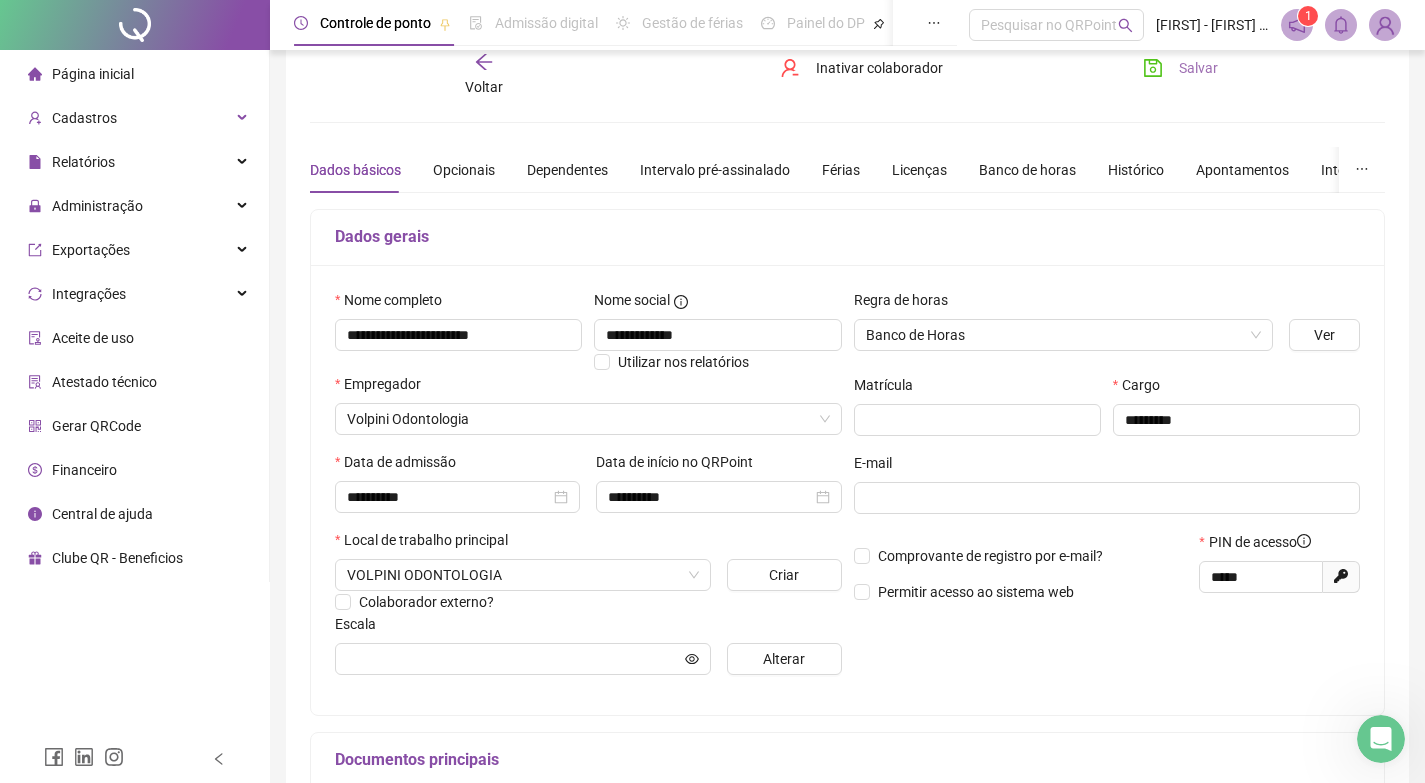 scroll, scrollTop: 0, scrollLeft: 0, axis: both 